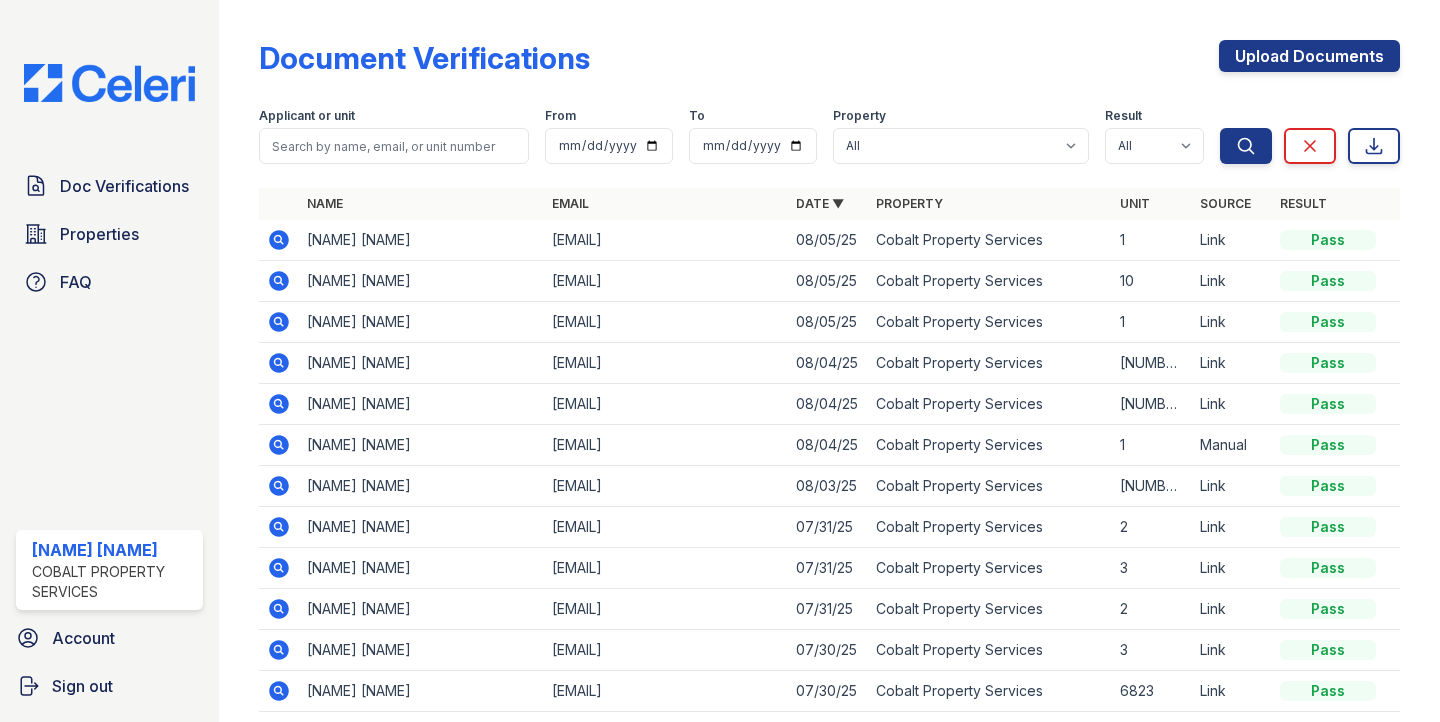 scroll, scrollTop: 0, scrollLeft: 0, axis: both 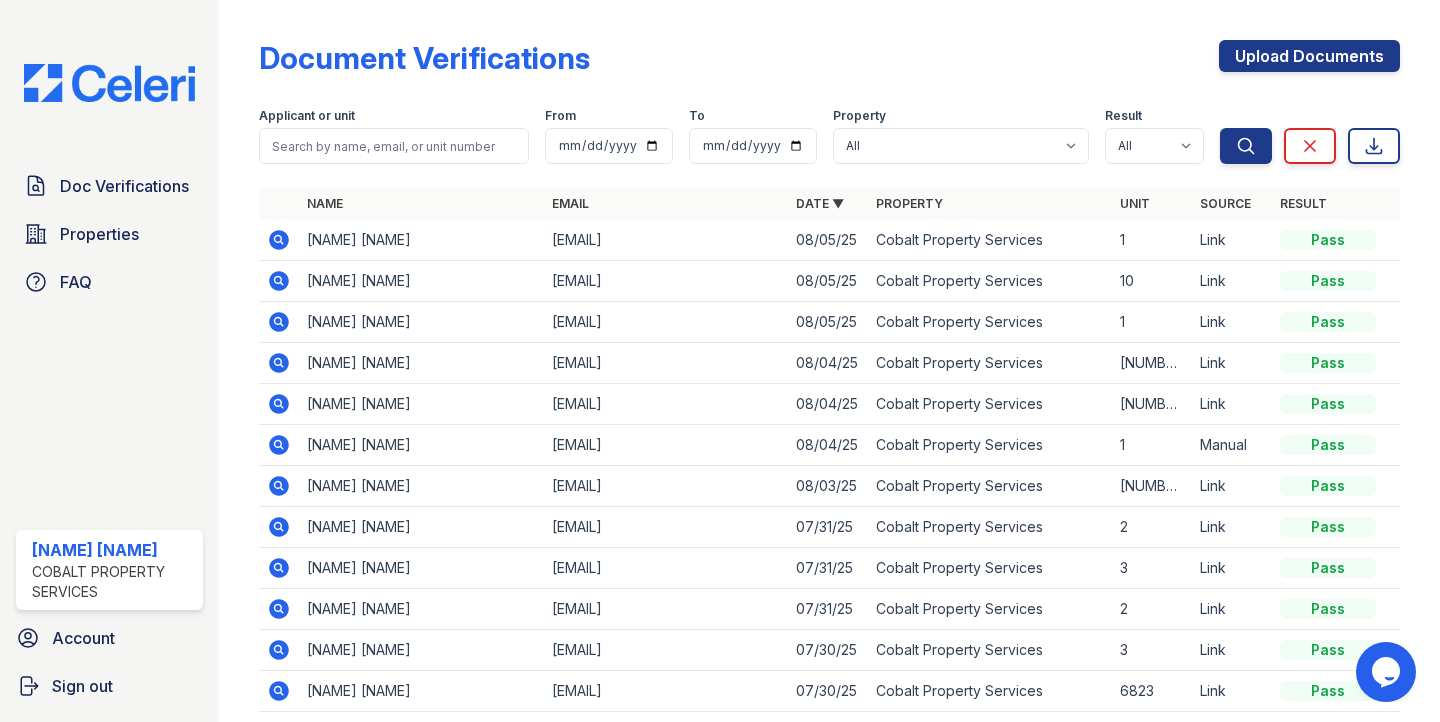 click 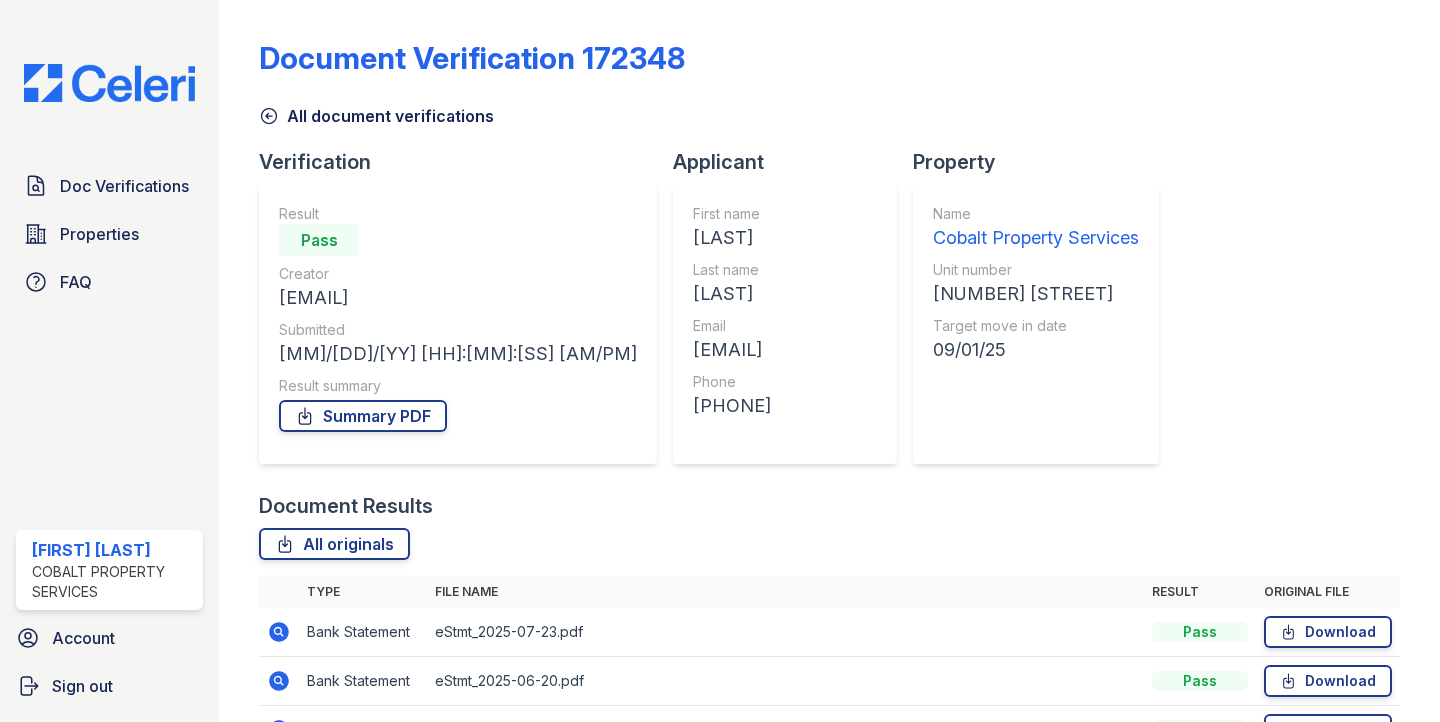 scroll, scrollTop: 0, scrollLeft: 0, axis: both 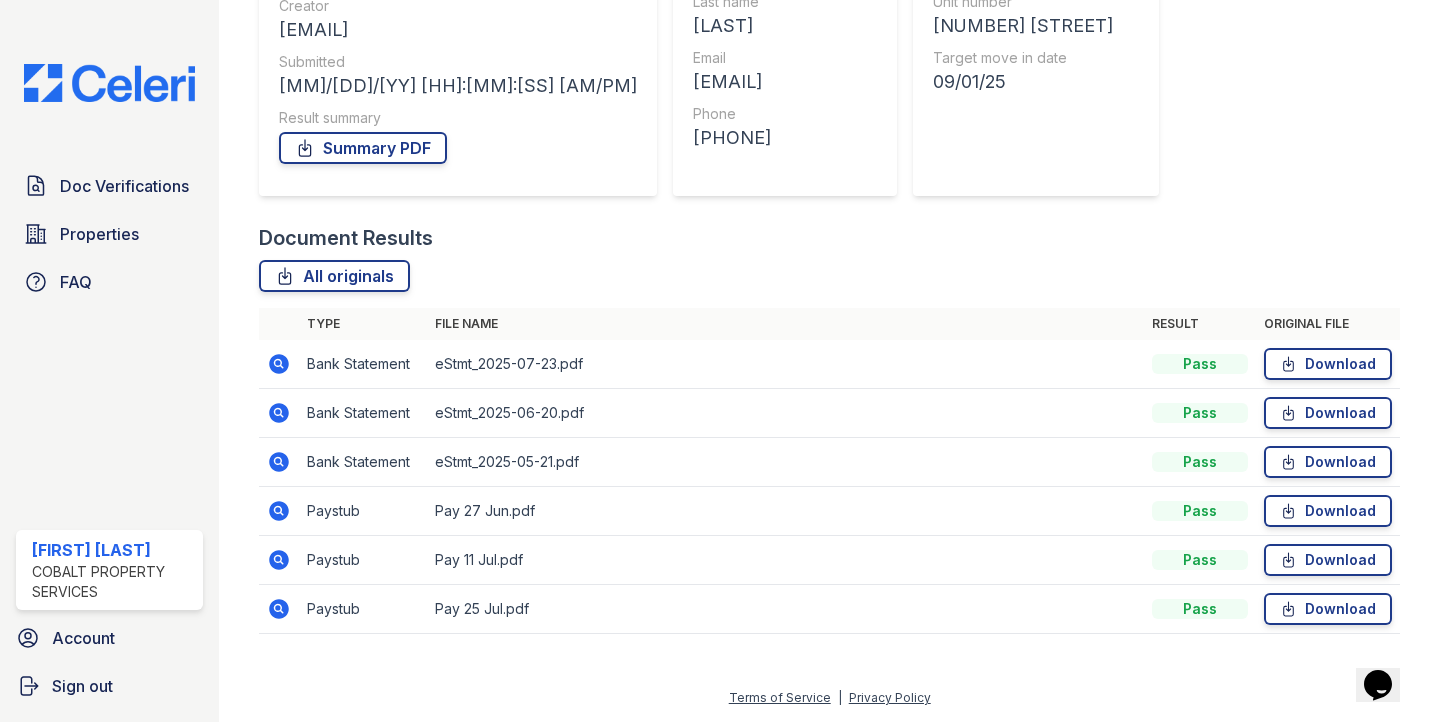 click 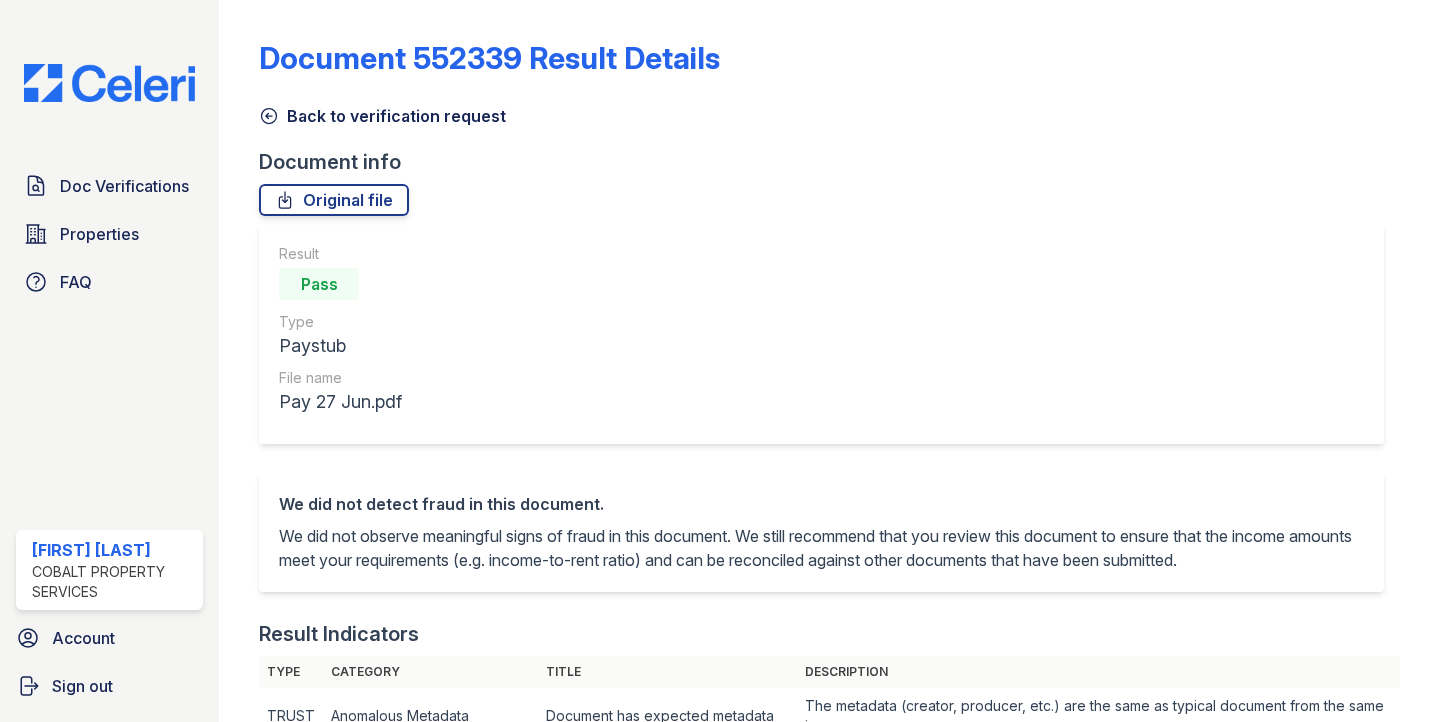 scroll, scrollTop: 0, scrollLeft: 0, axis: both 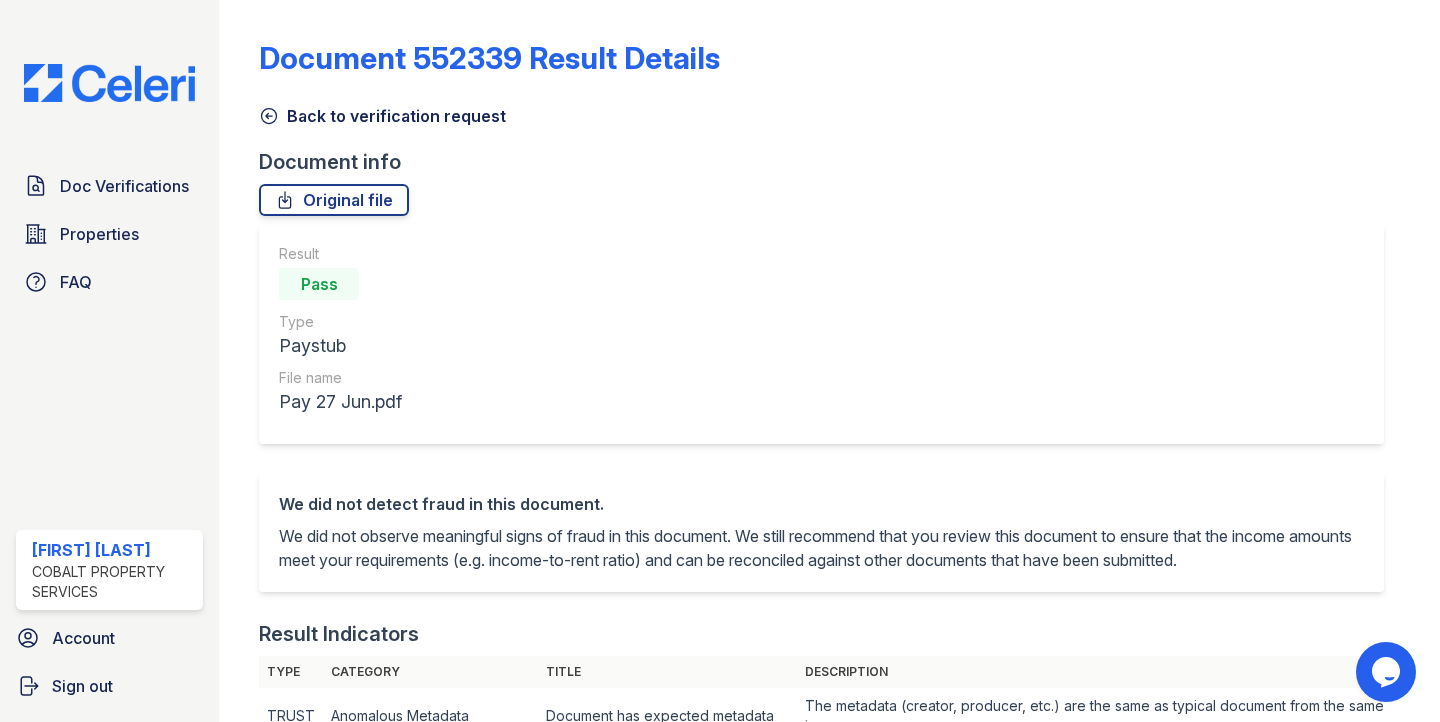 click 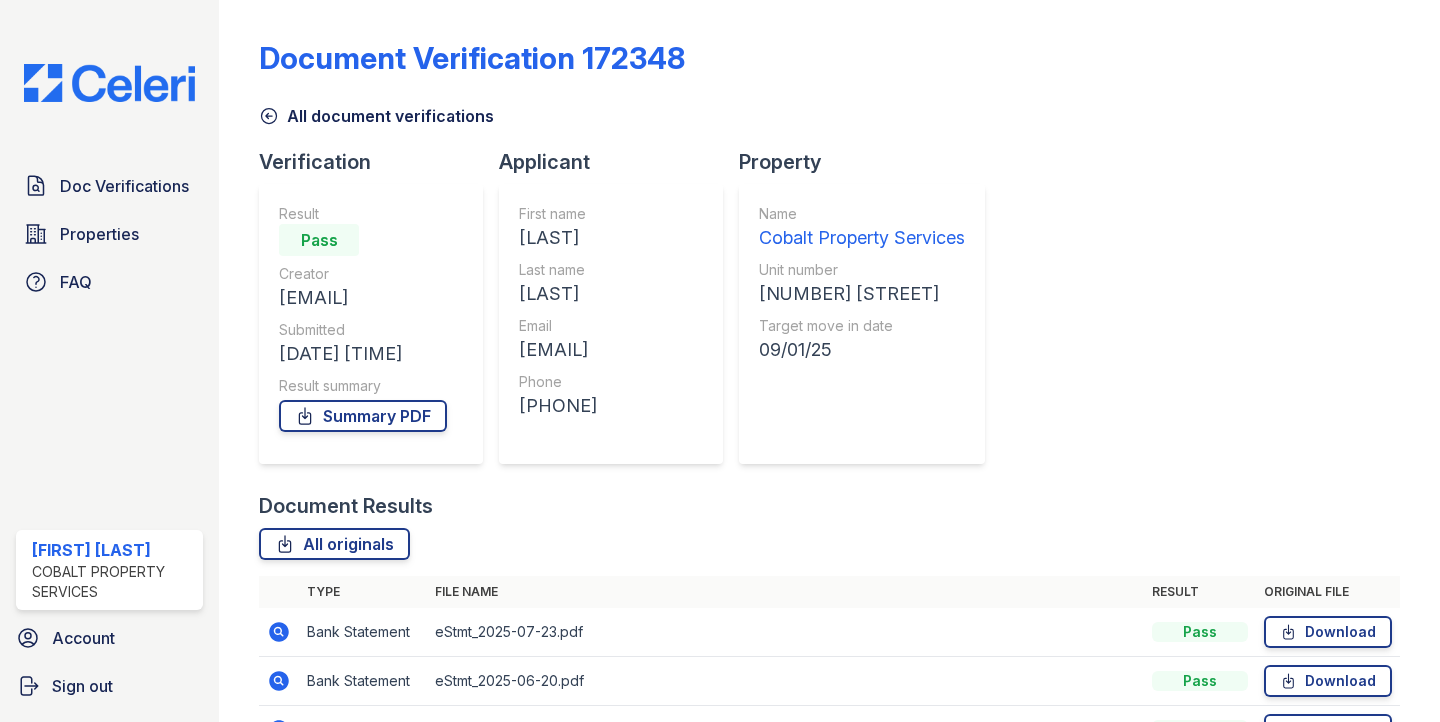 scroll, scrollTop: 268, scrollLeft: 0, axis: vertical 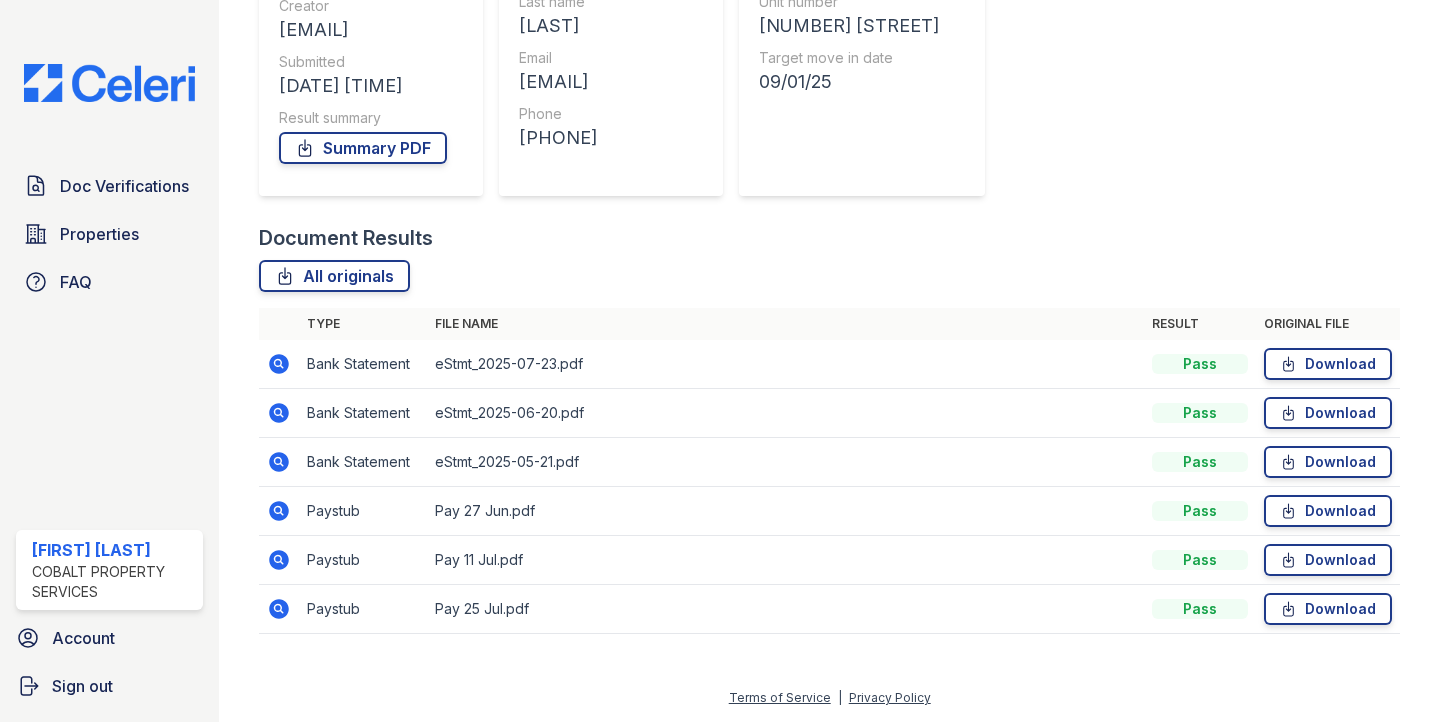 click 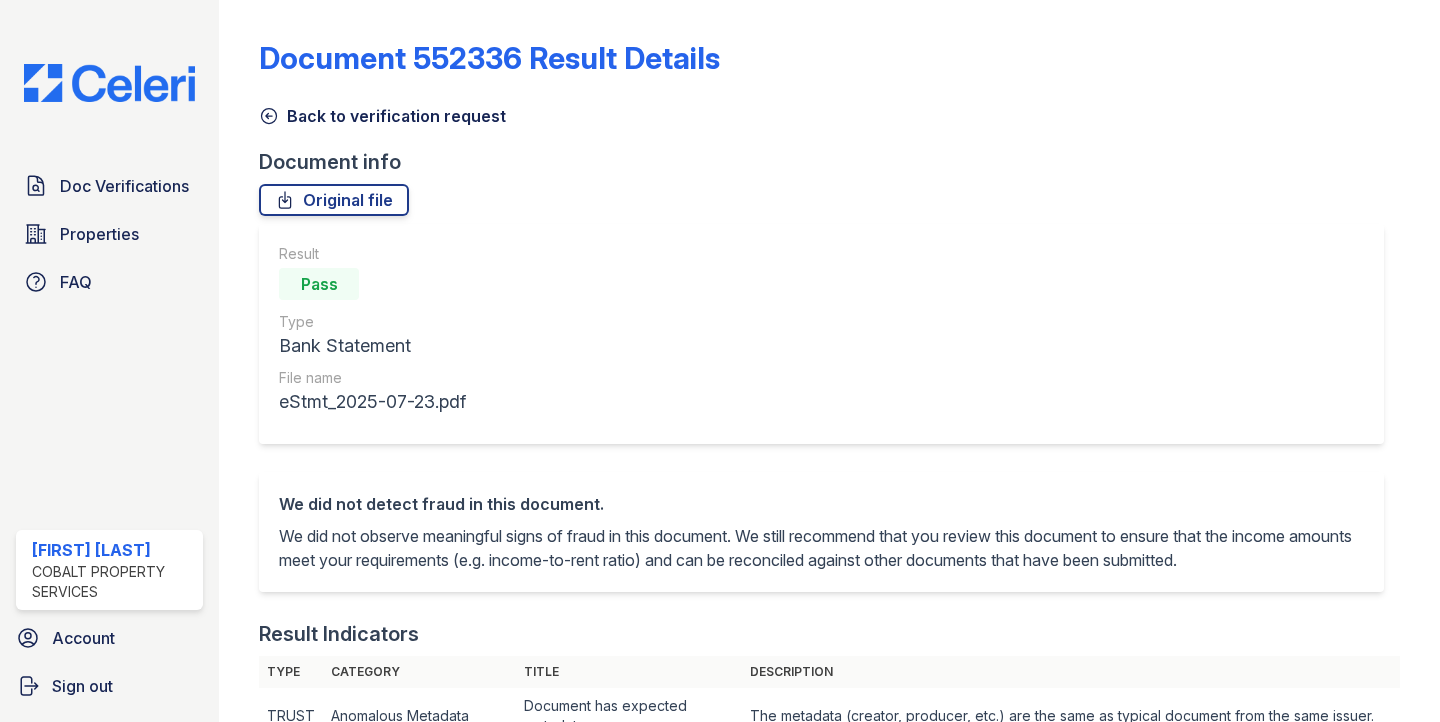 scroll, scrollTop: 0, scrollLeft: 0, axis: both 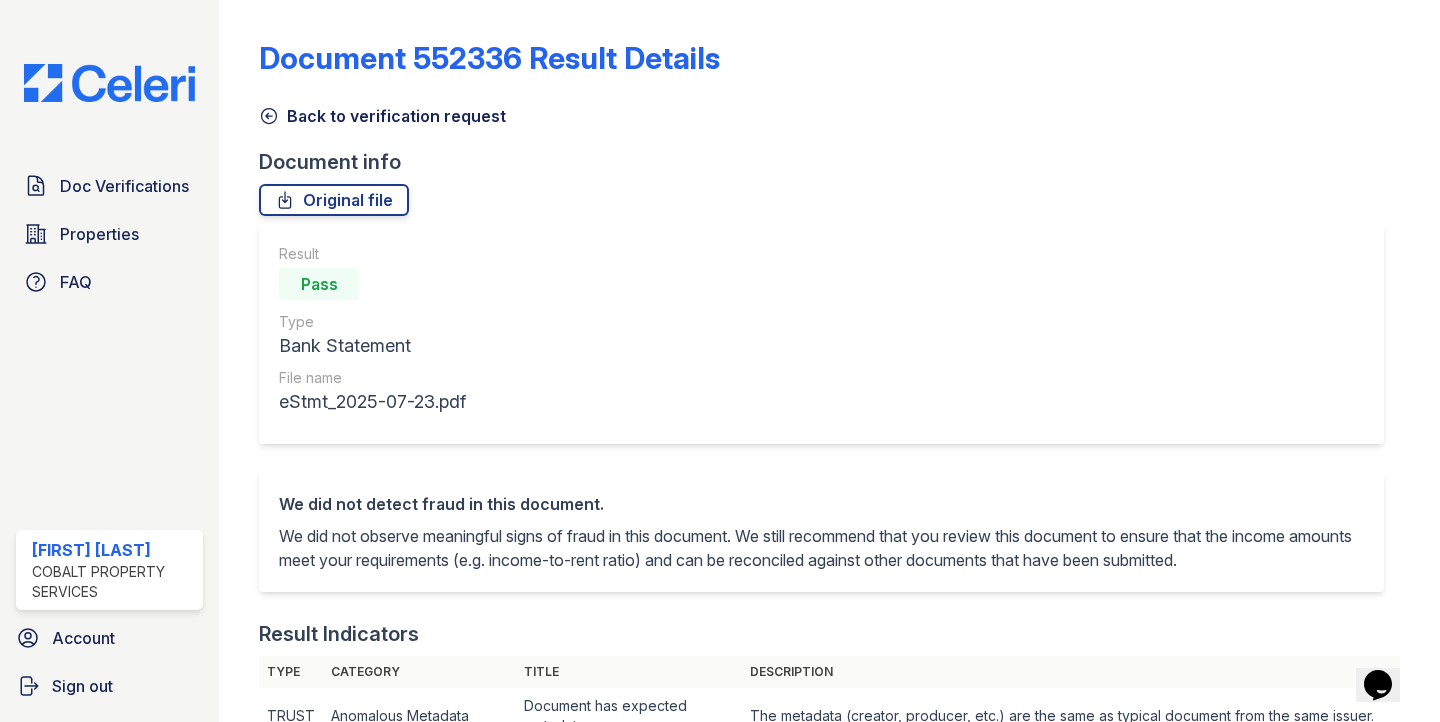 click 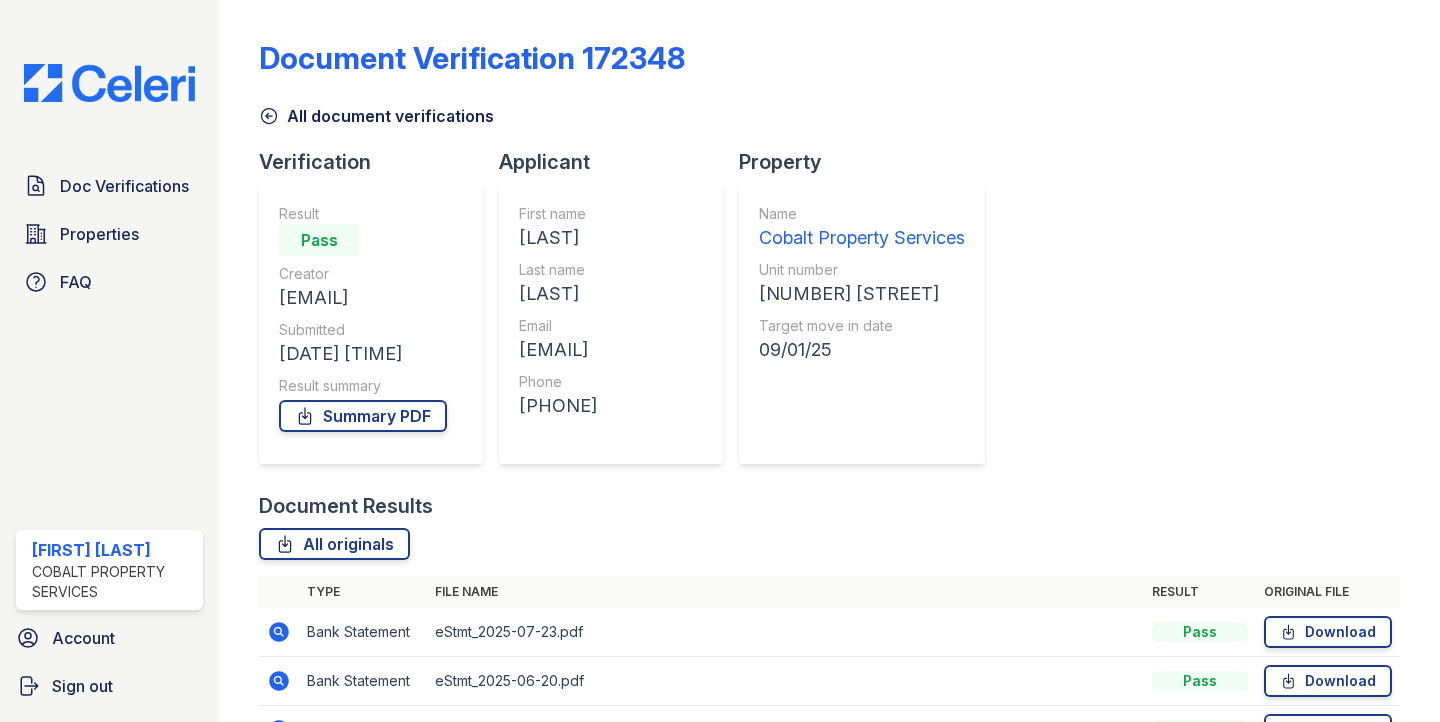 scroll, scrollTop: 268, scrollLeft: 0, axis: vertical 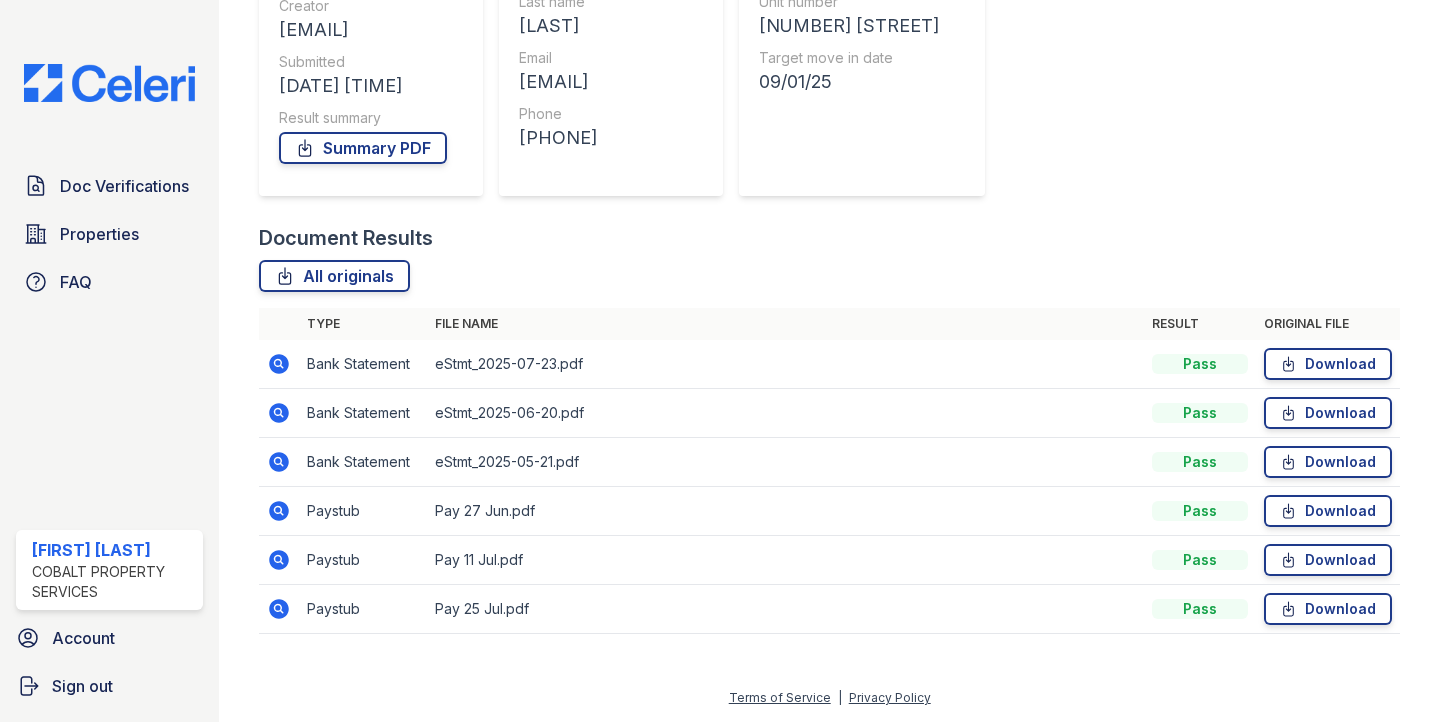 click 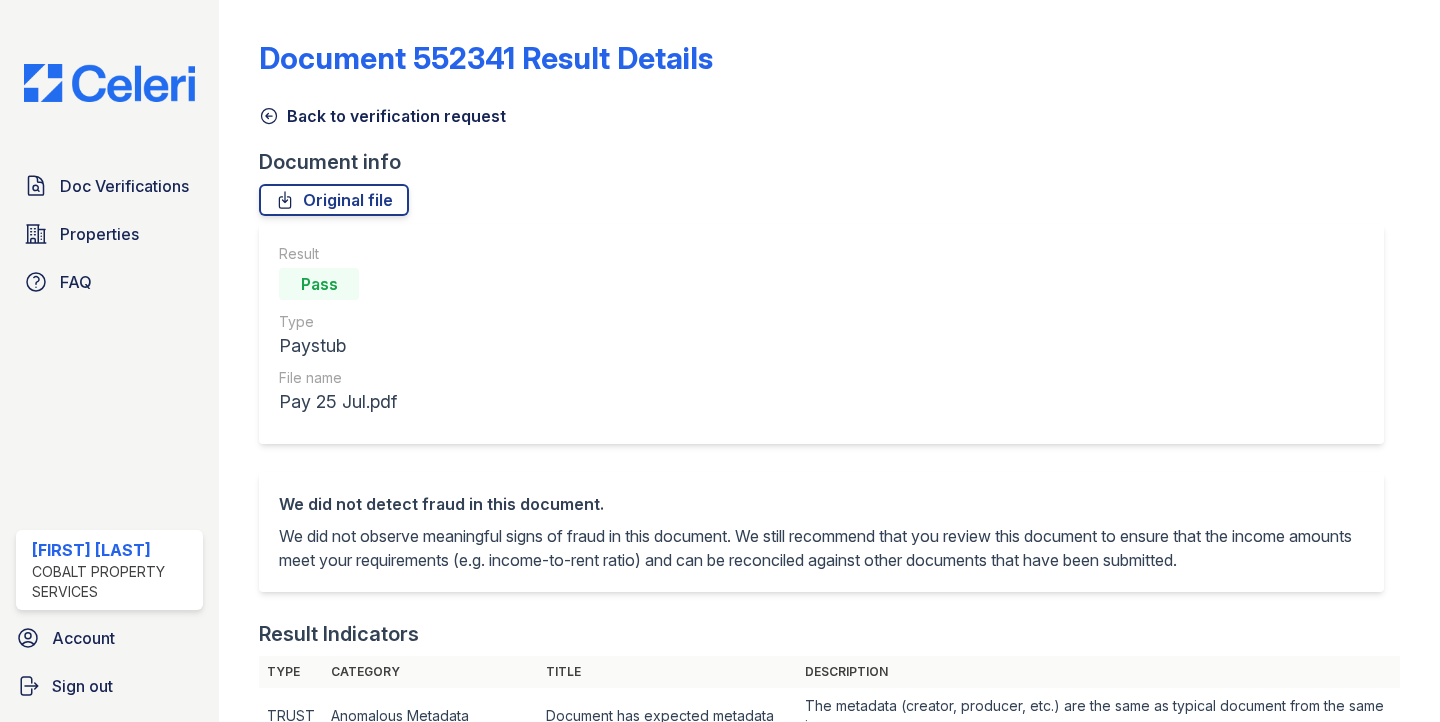 scroll, scrollTop: 0, scrollLeft: 0, axis: both 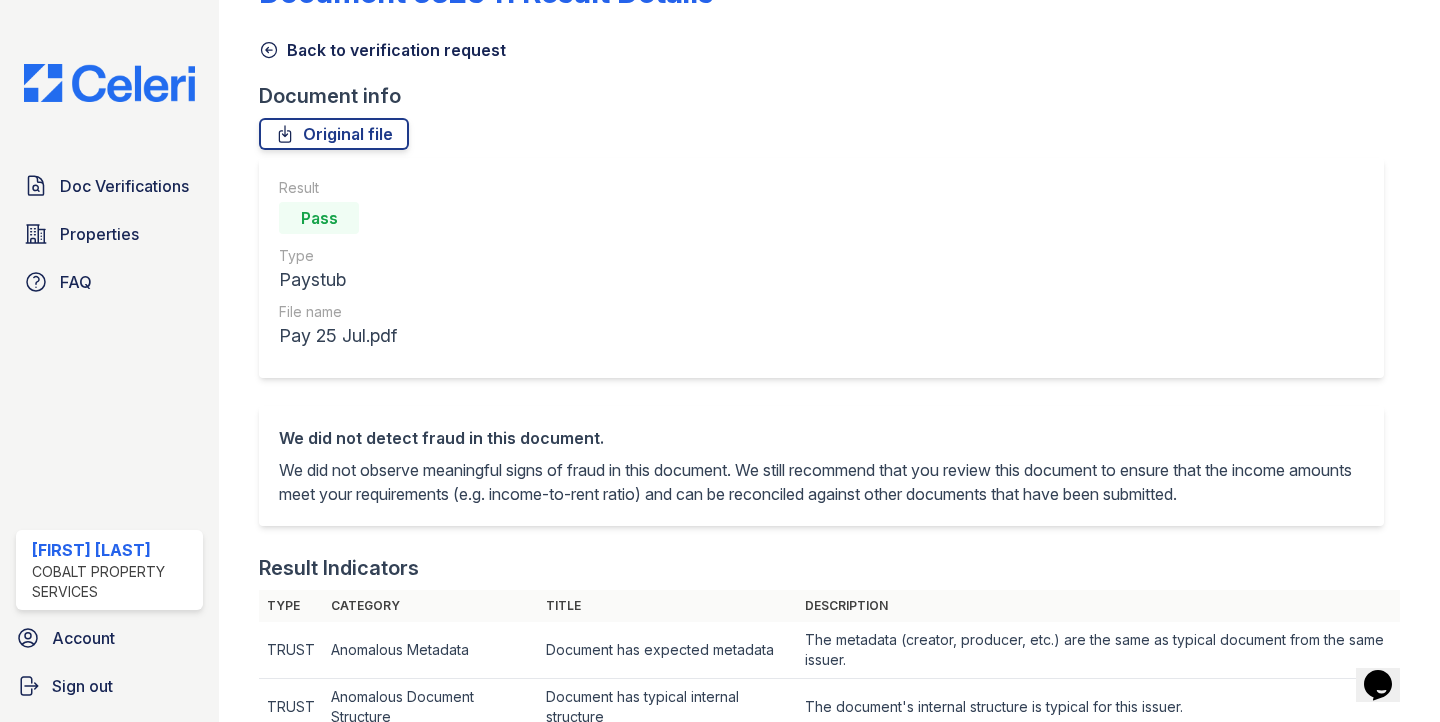 click 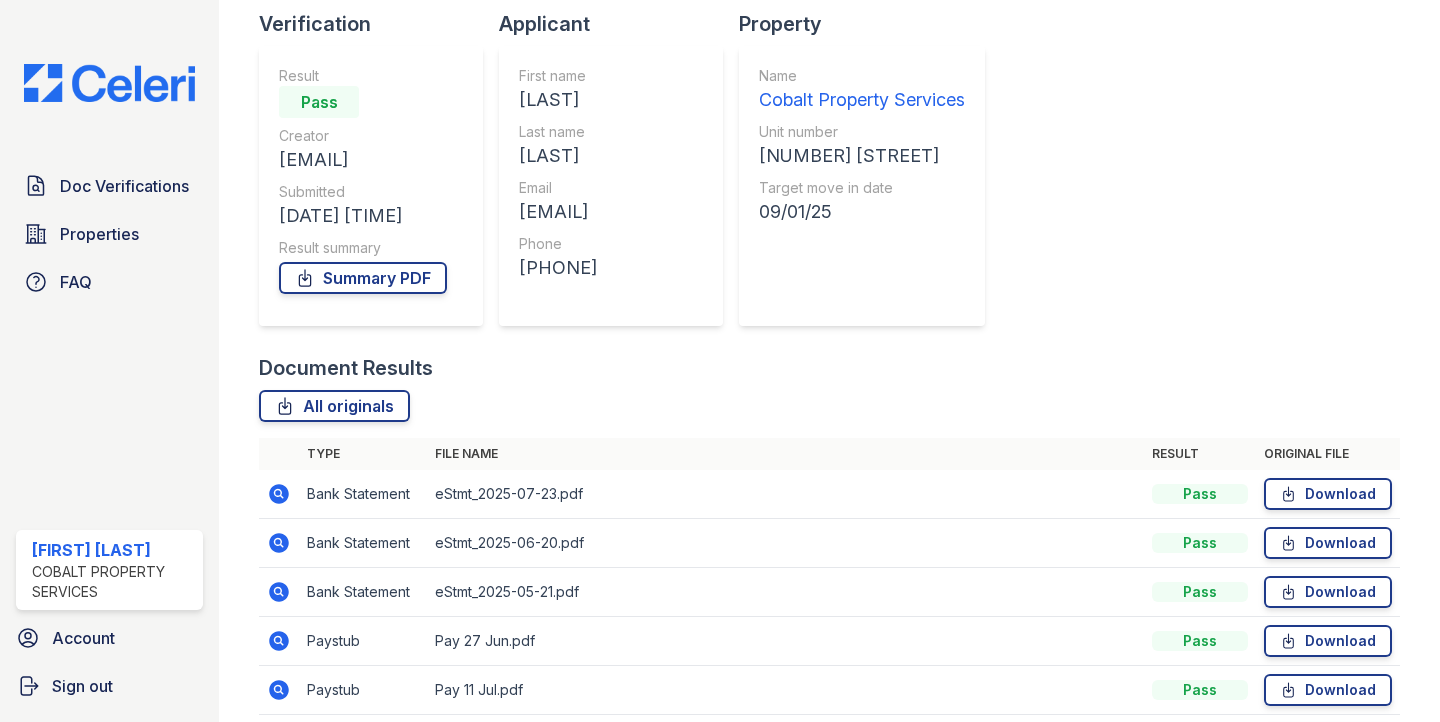 scroll, scrollTop: 268, scrollLeft: 0, axis: vertical 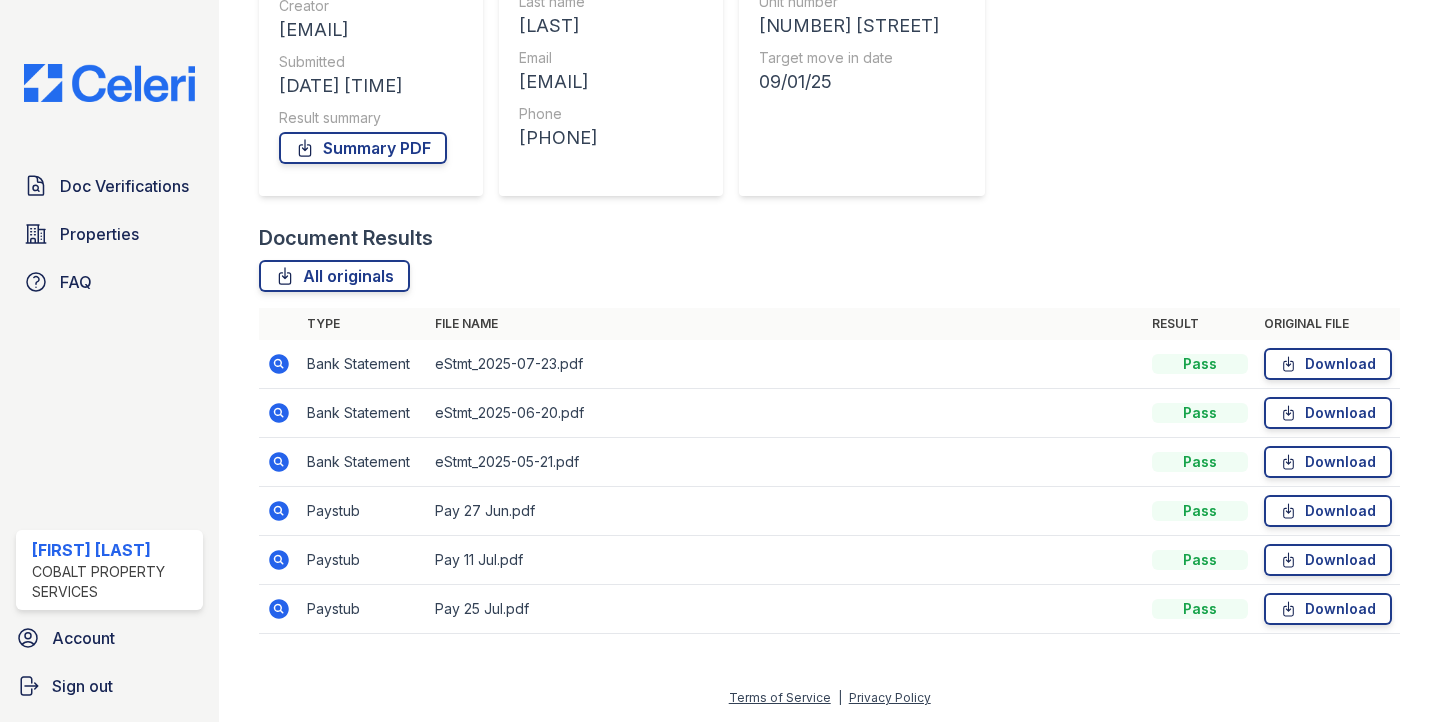 click 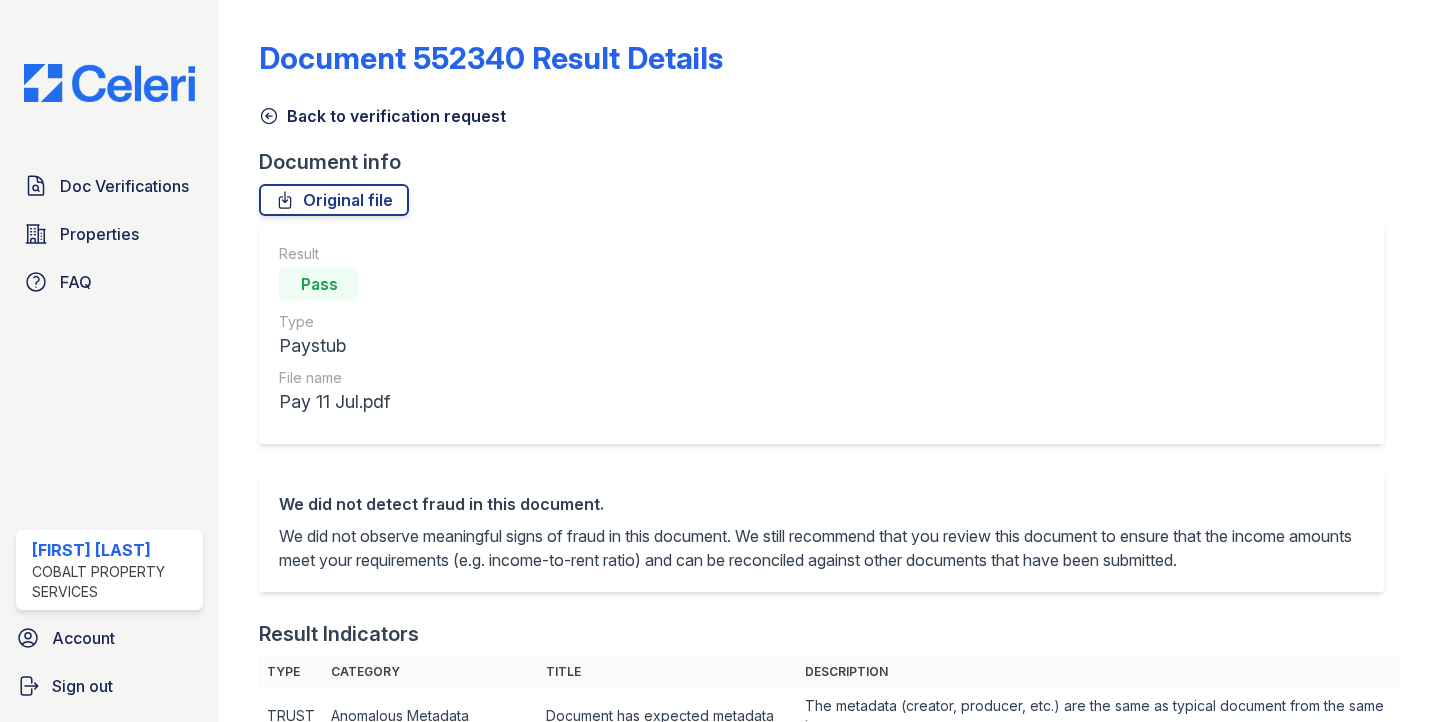 scroll, scrollTop: 0, scrollLeft: 0, axis: both 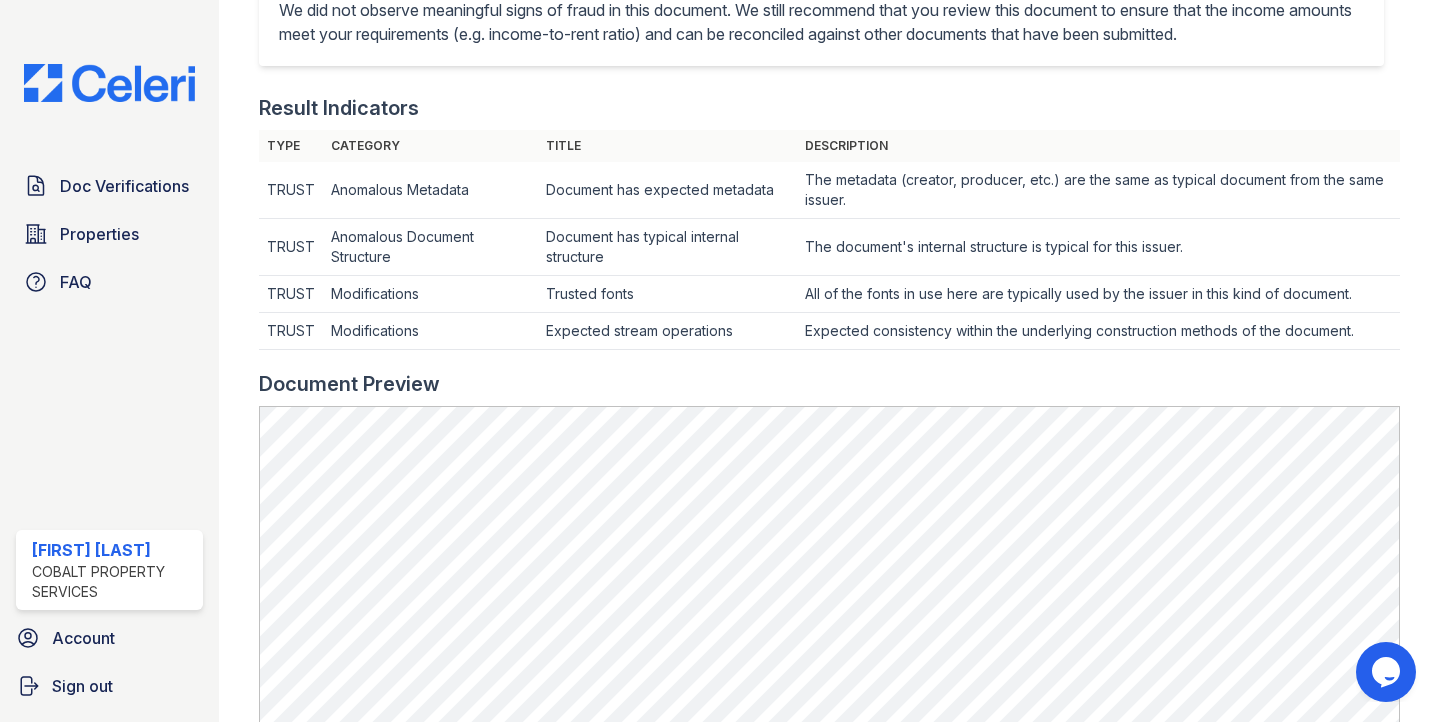 click at bounding box center [109, 83] 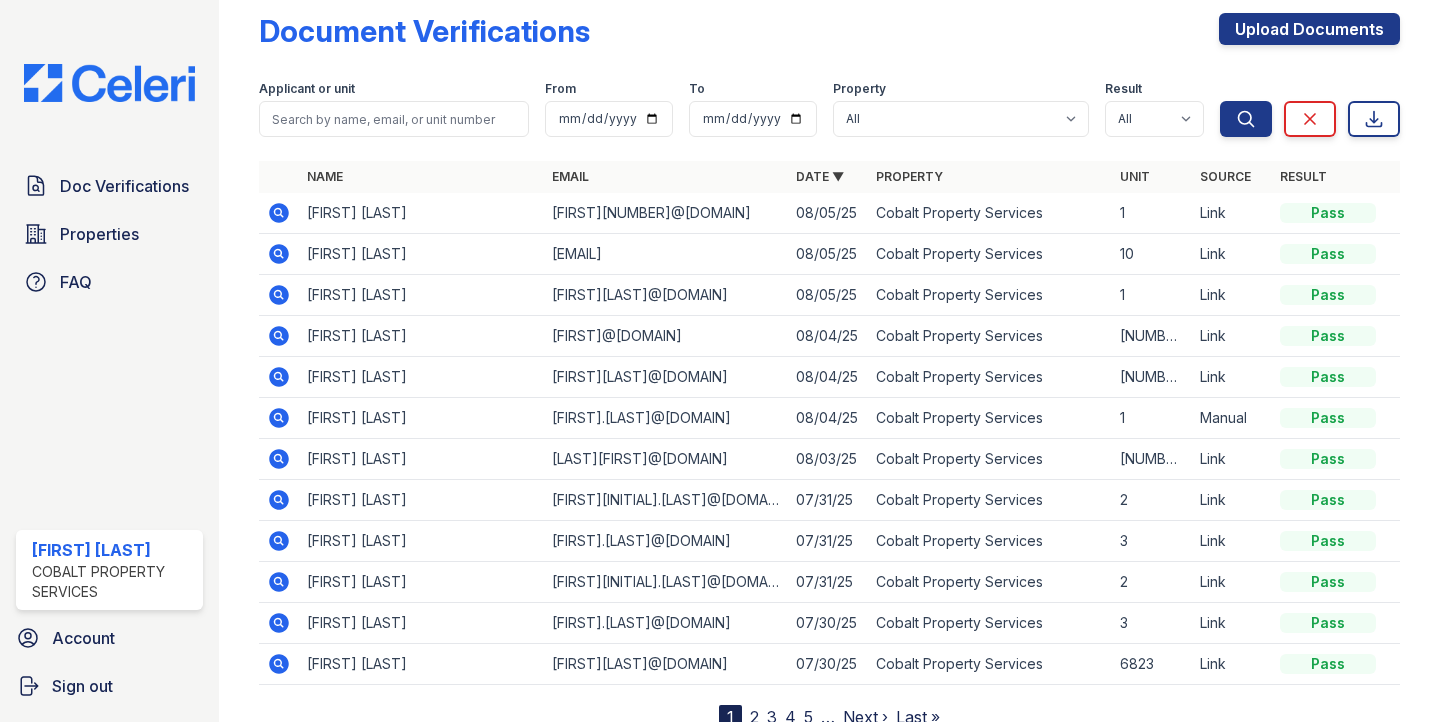 scroll, scrollTop: 0, scrollLeft: 0, axis: both 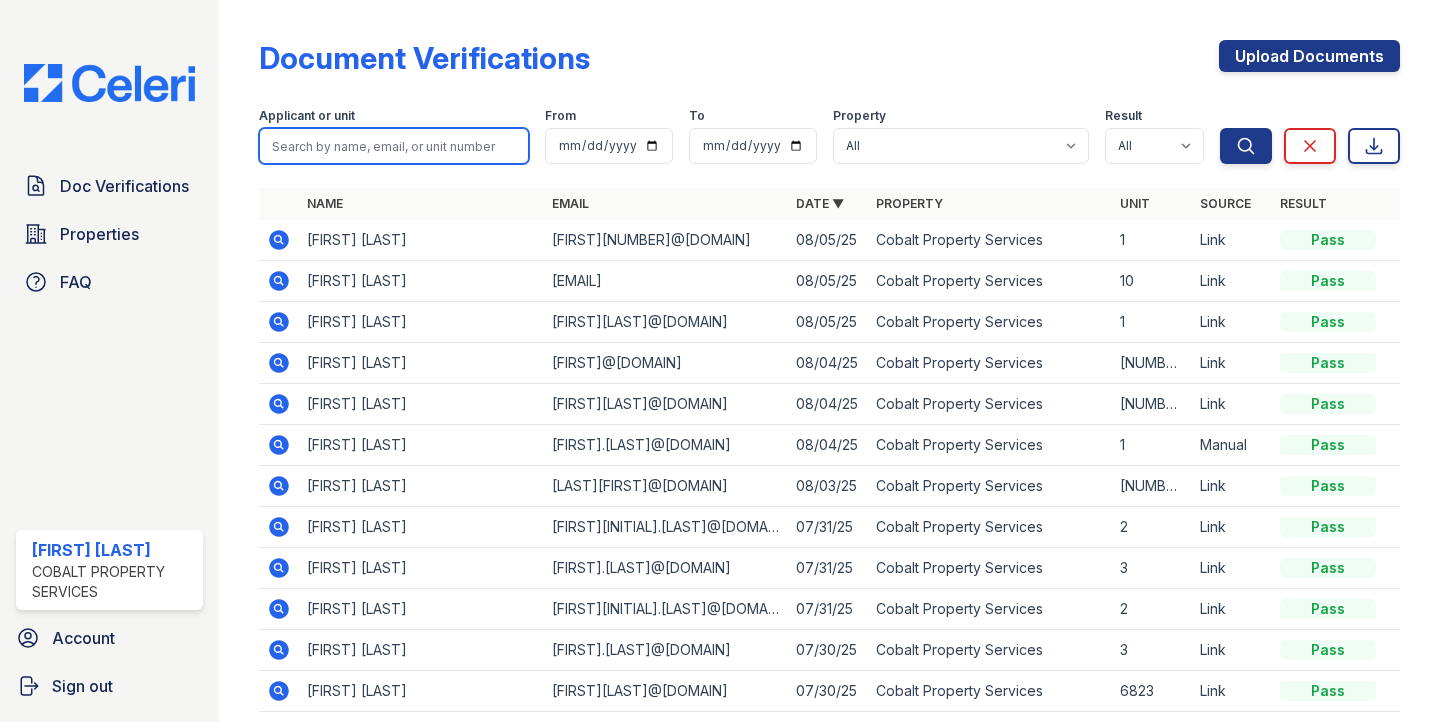 click at bounding box center (394, 146) 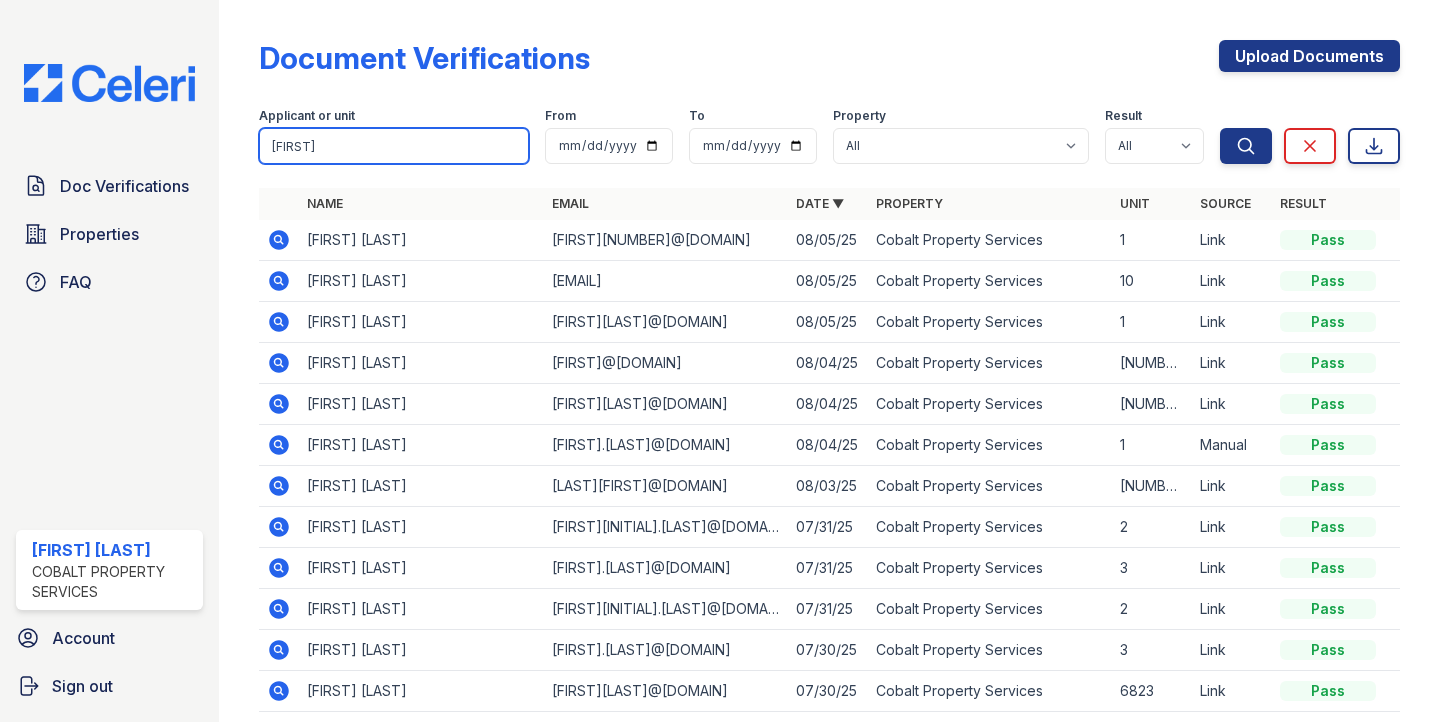 type on "carlos" 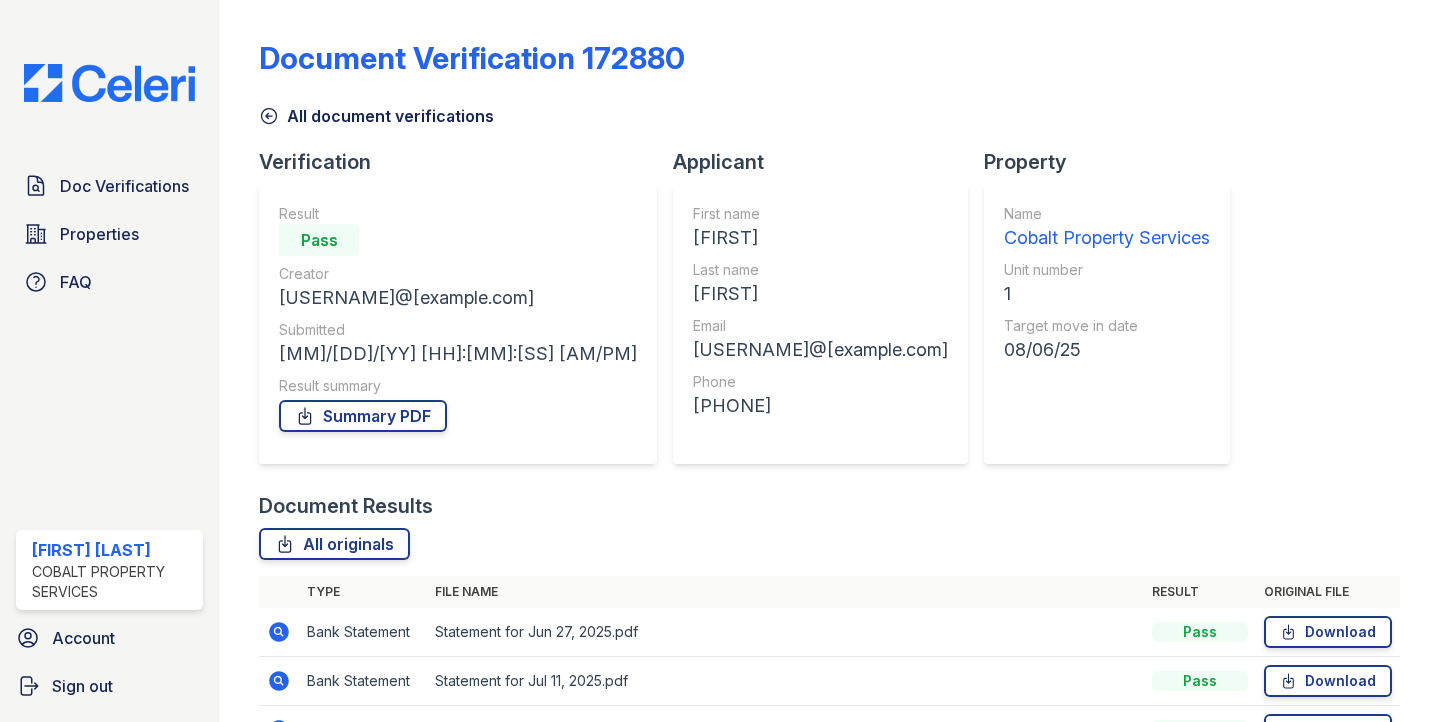 scroll, scrollTop: 0, scrollLeft: 0, axis: both 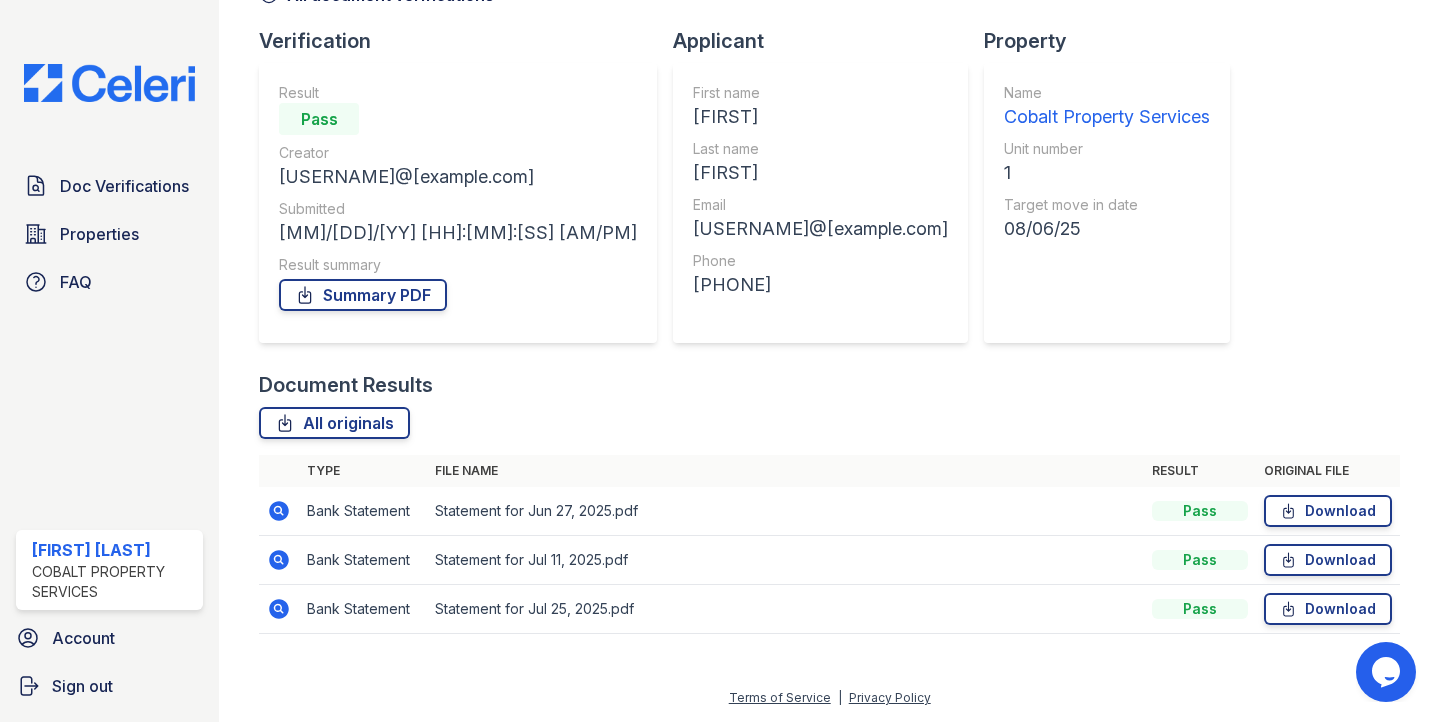 click 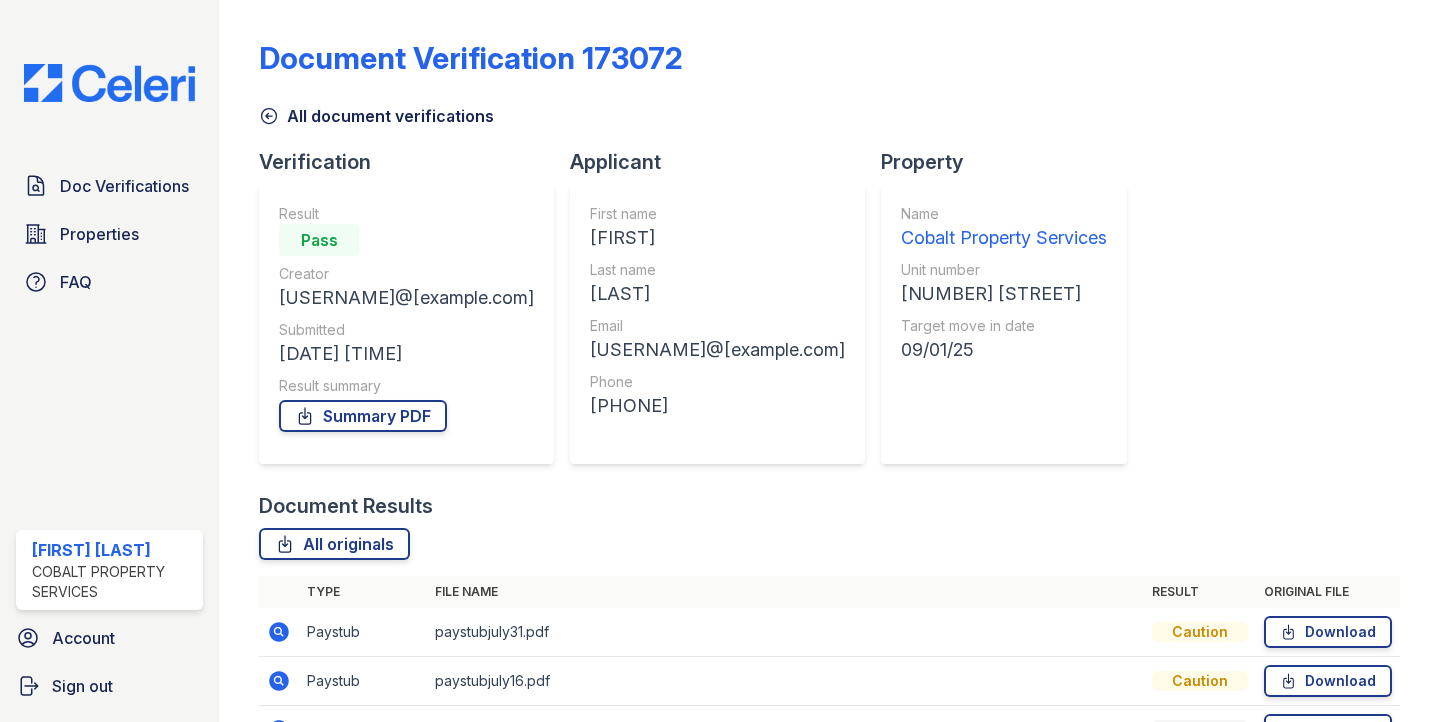 scroll, scrollTop: 0, scrollLeft: 0, axis: both 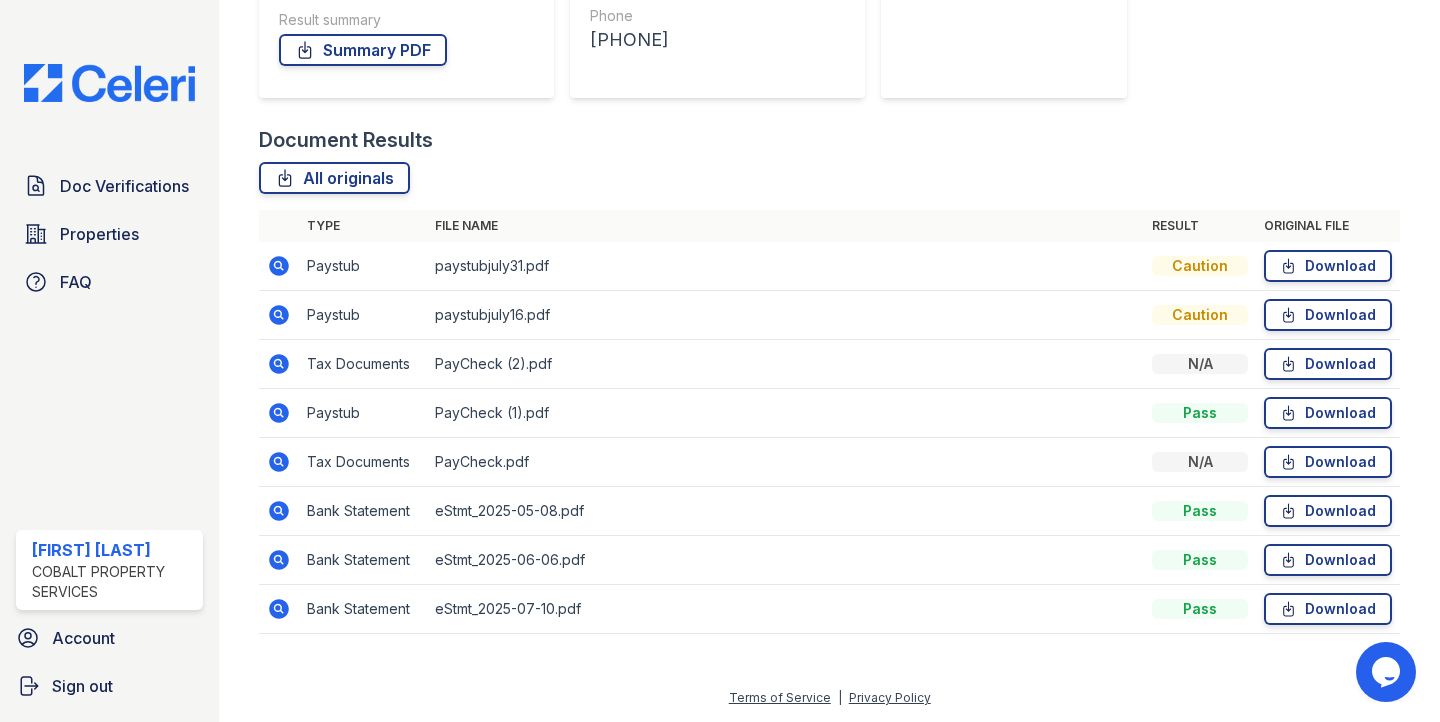 click 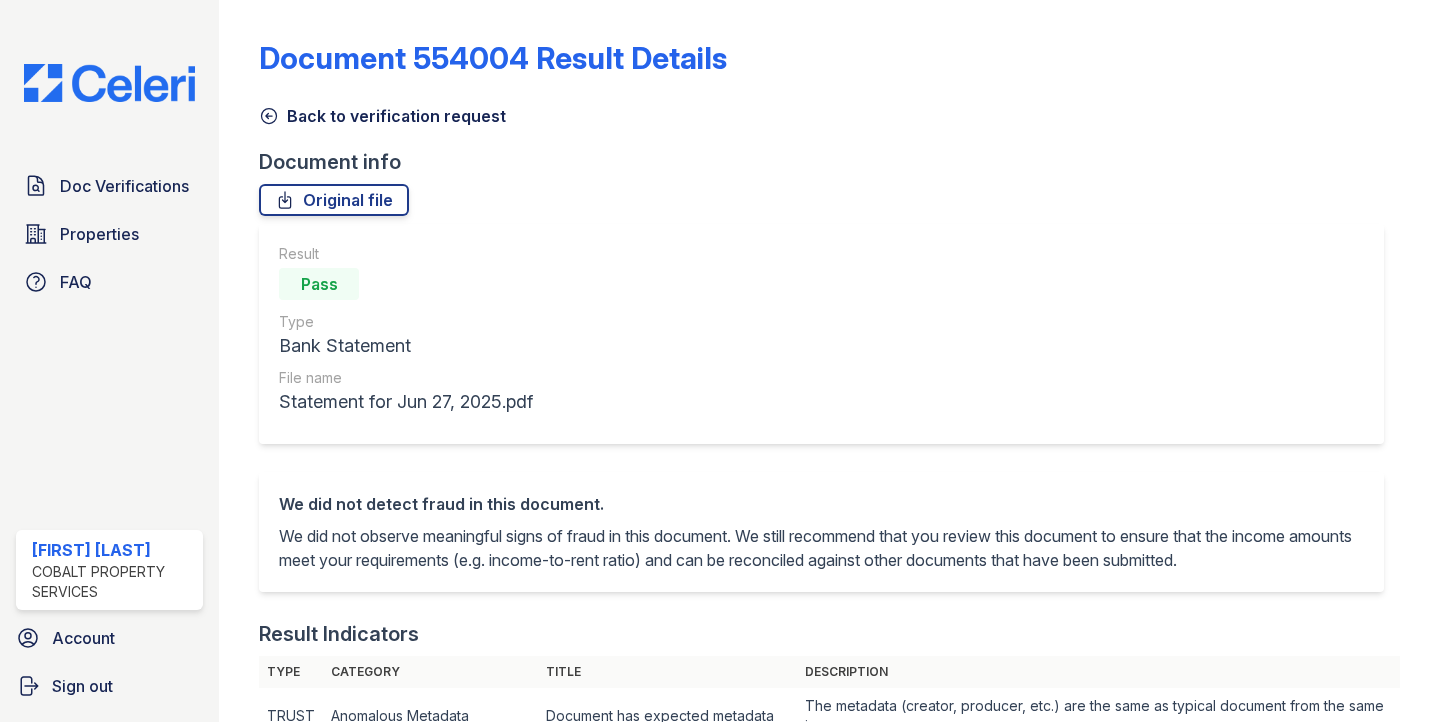 scroll, scrollTop: 0, scrollLeft: 0, axis: both 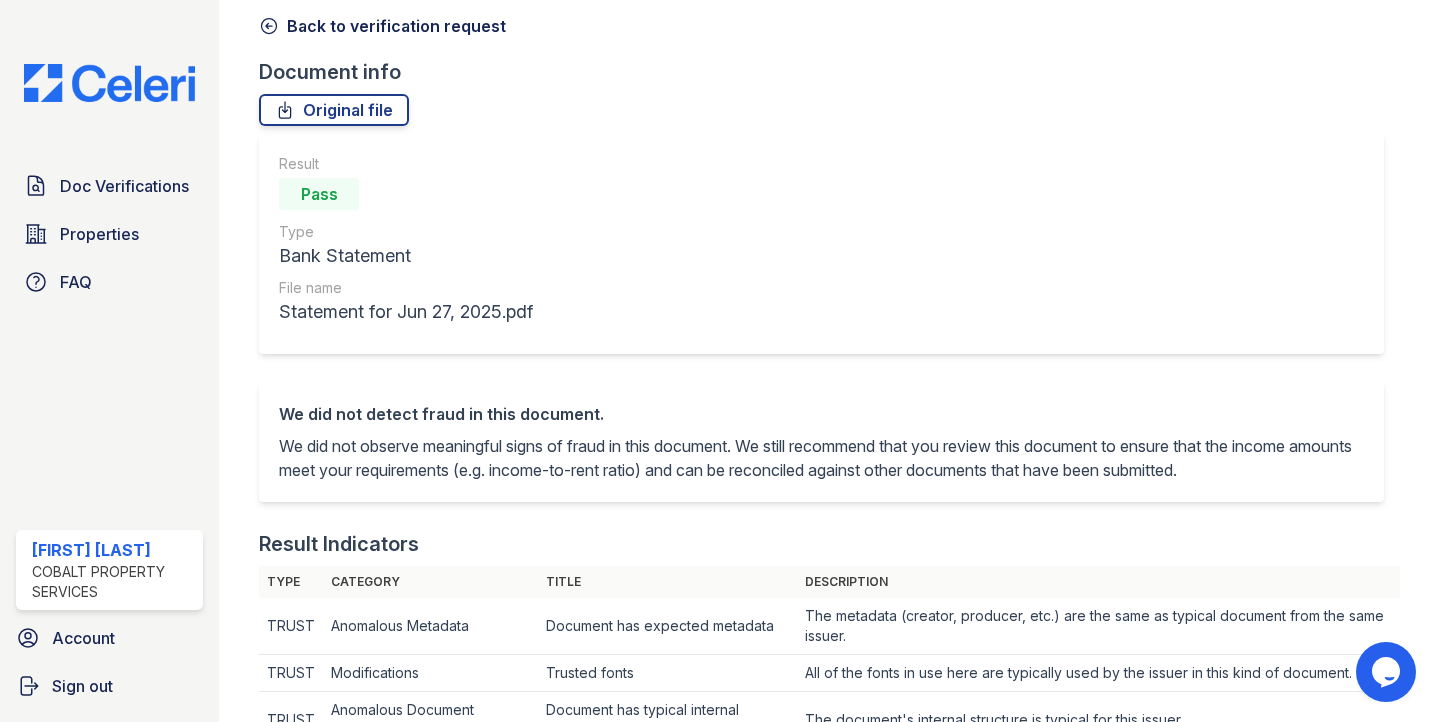 click 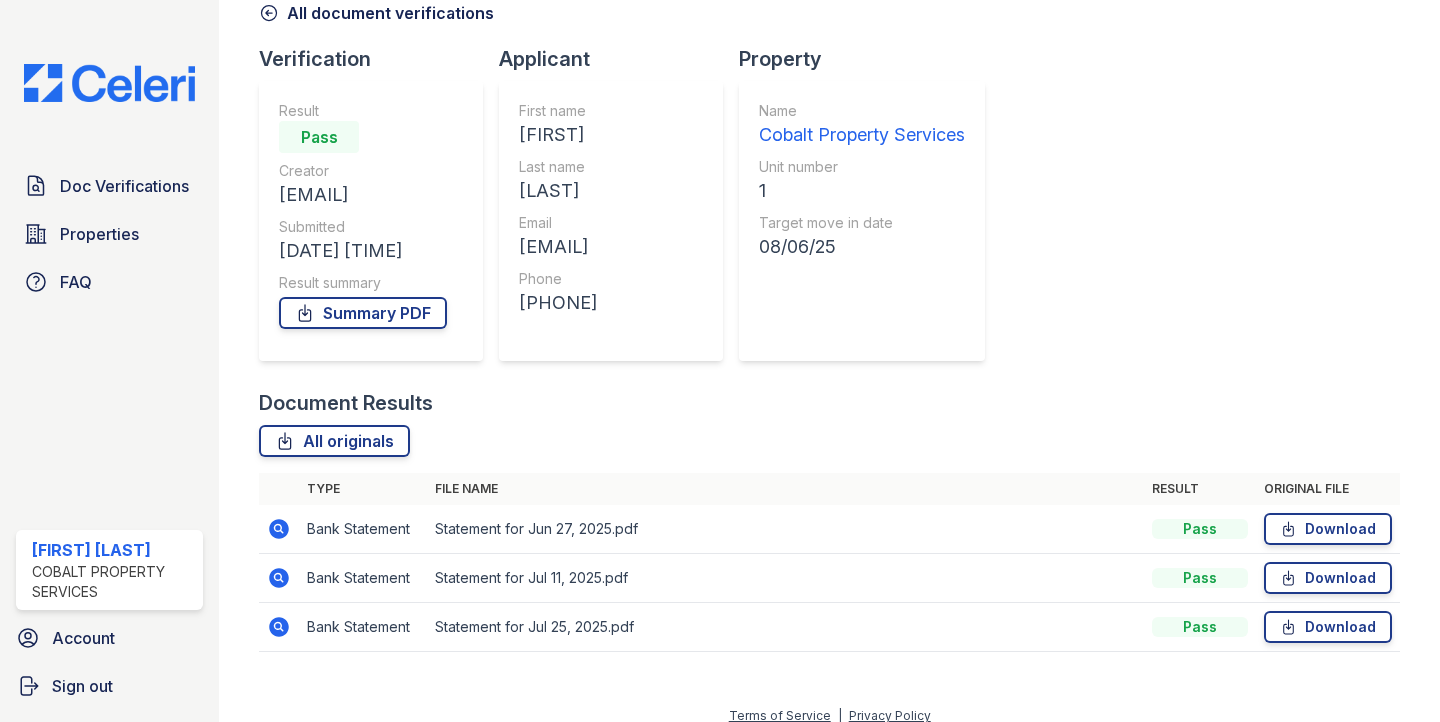 scroll, scrollTop: 121, scrollLeft: 0, axis: vertical 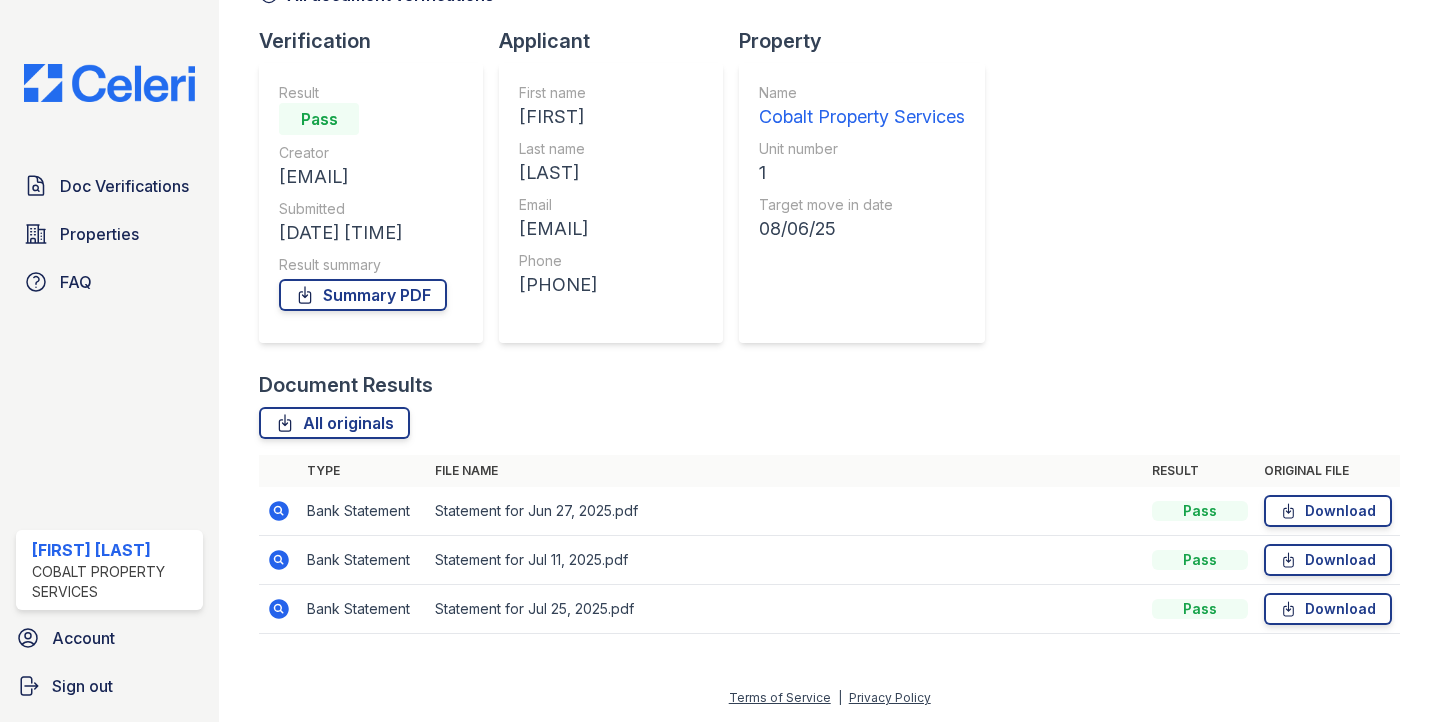 click 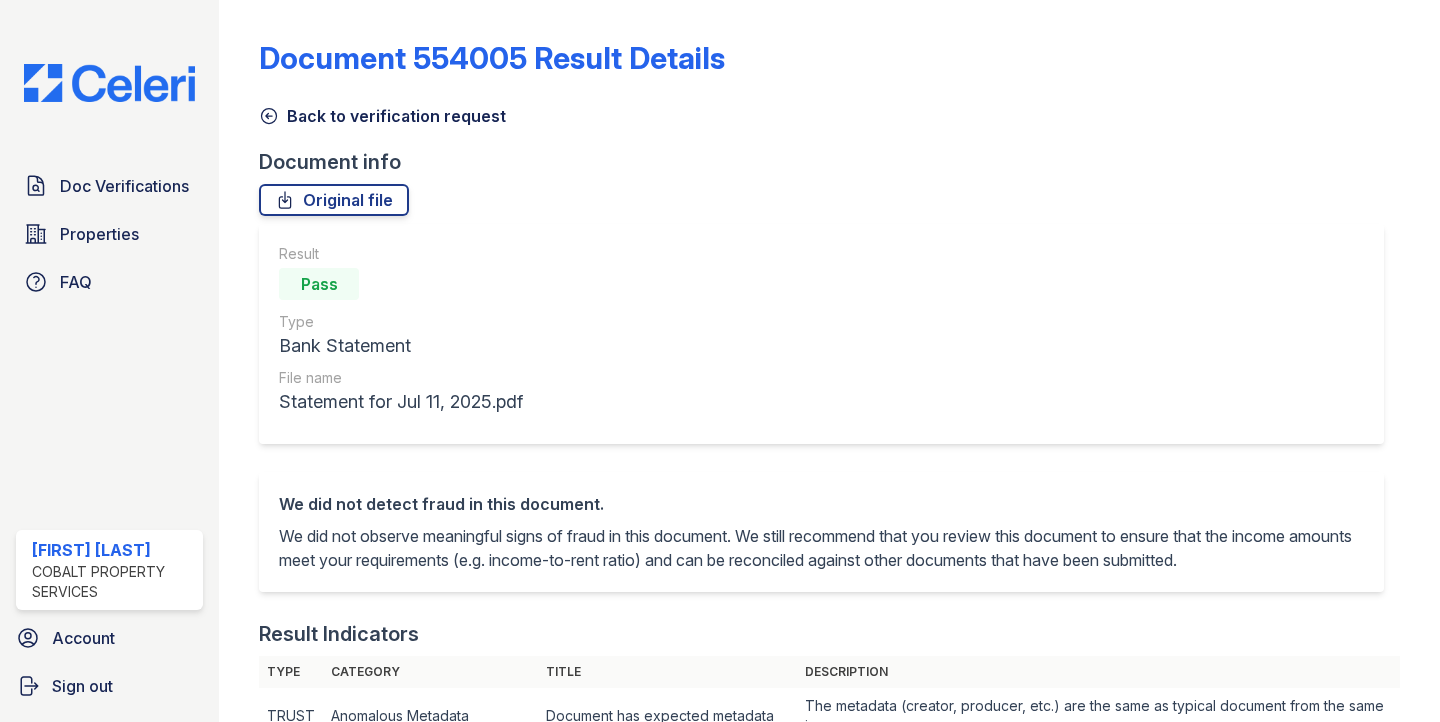 scroll, scrollTop: 0, scrollLeft: 0, axis: both 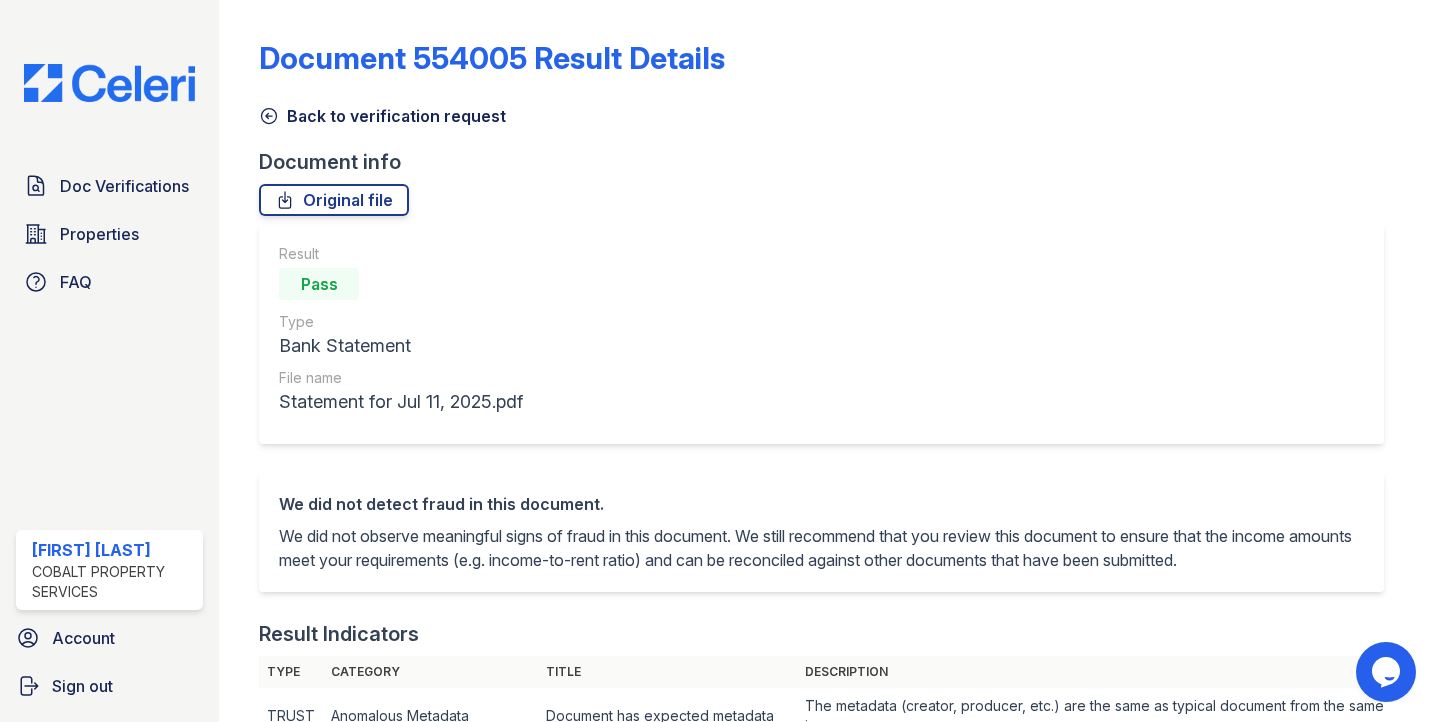 click 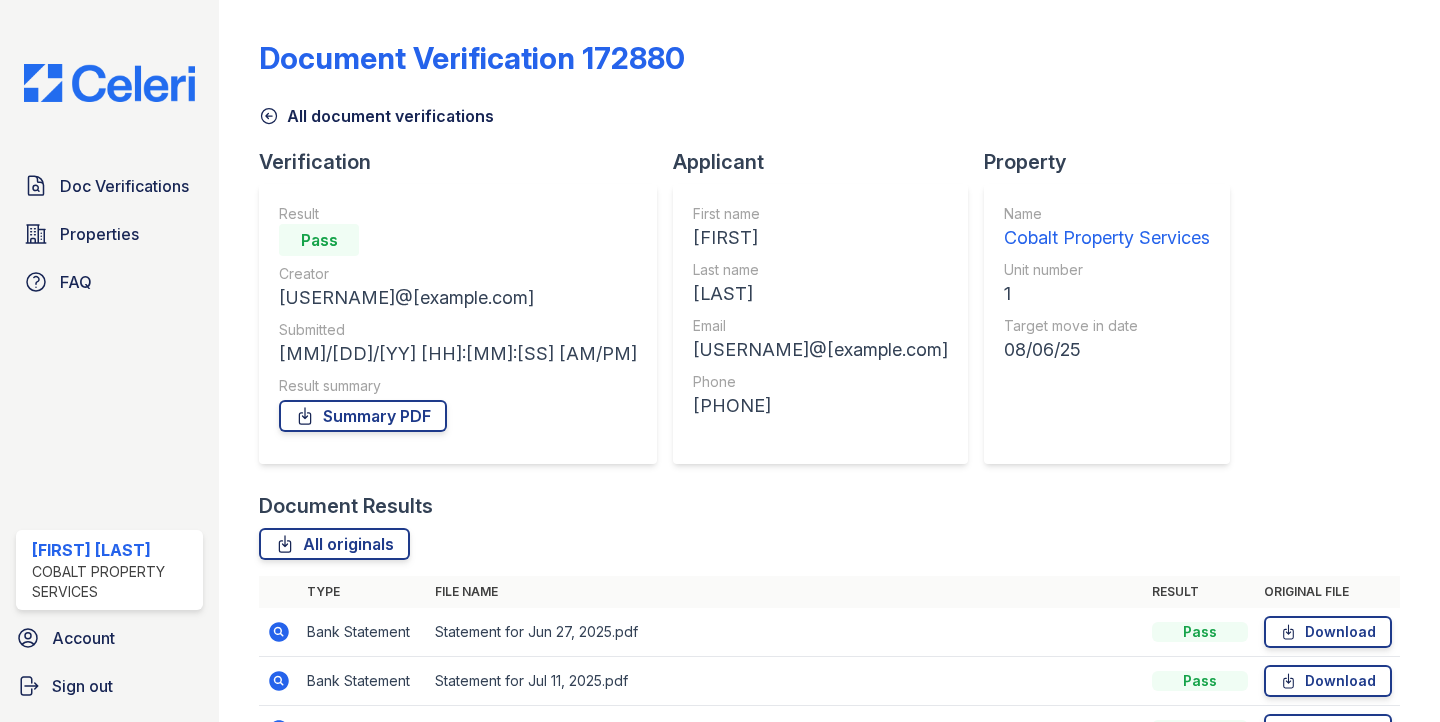 scroll, scrollTop: 121, scrollLeft: 0, axis: vertical 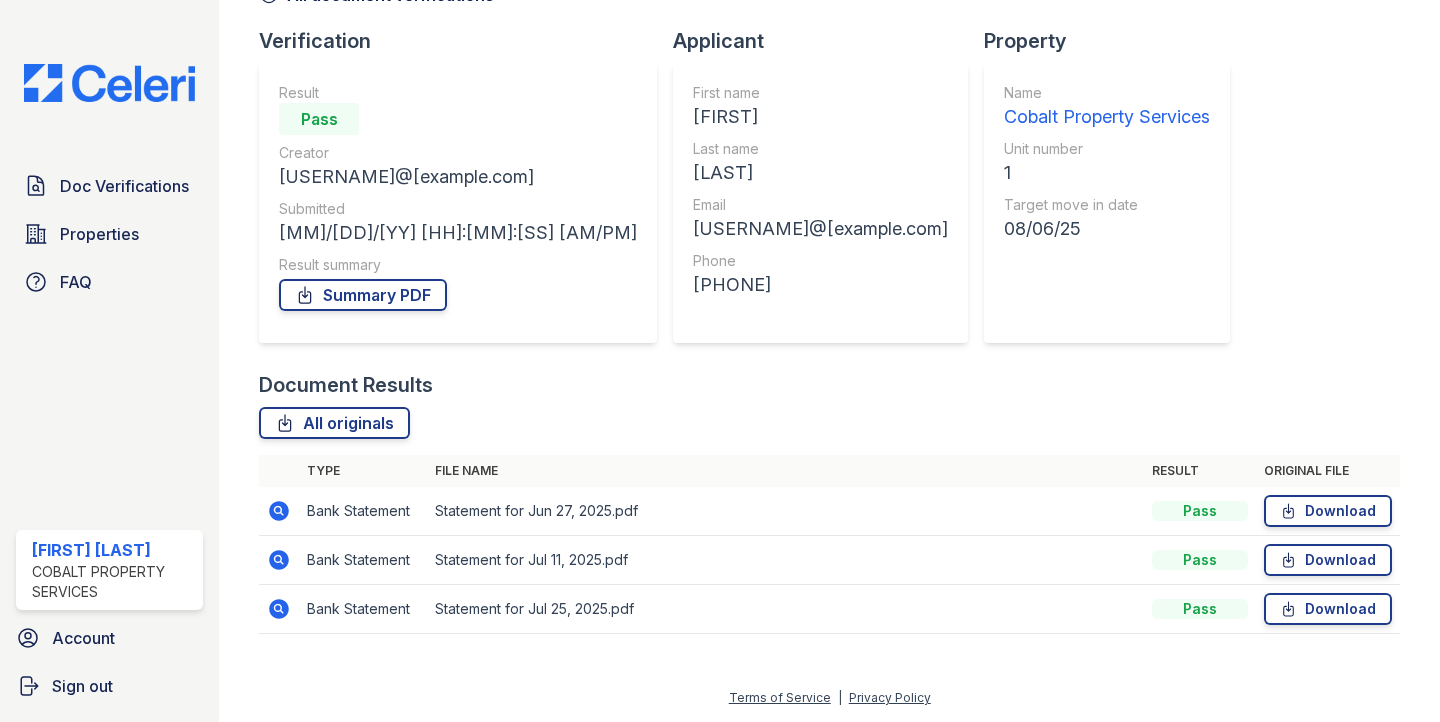 click 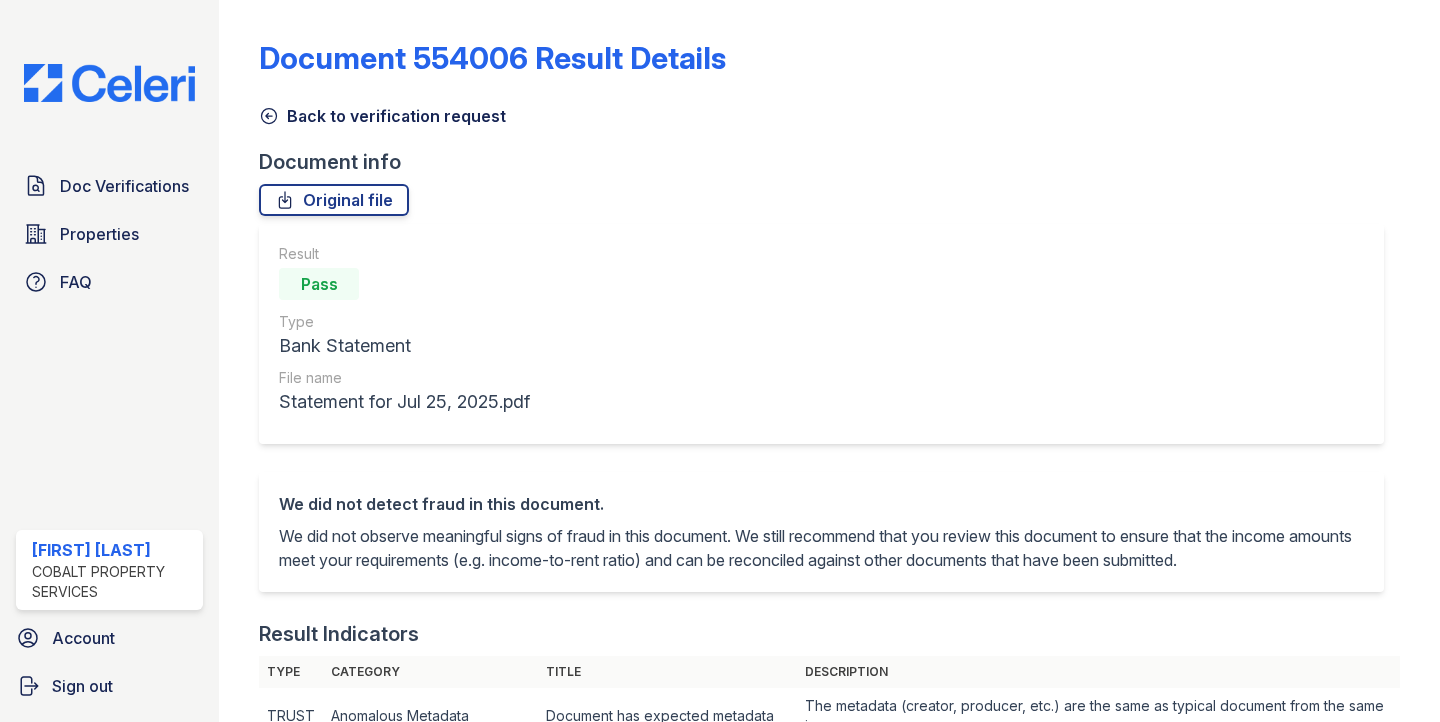 scroll, scrollTop: 0, scrollLeft: 0, axis: both 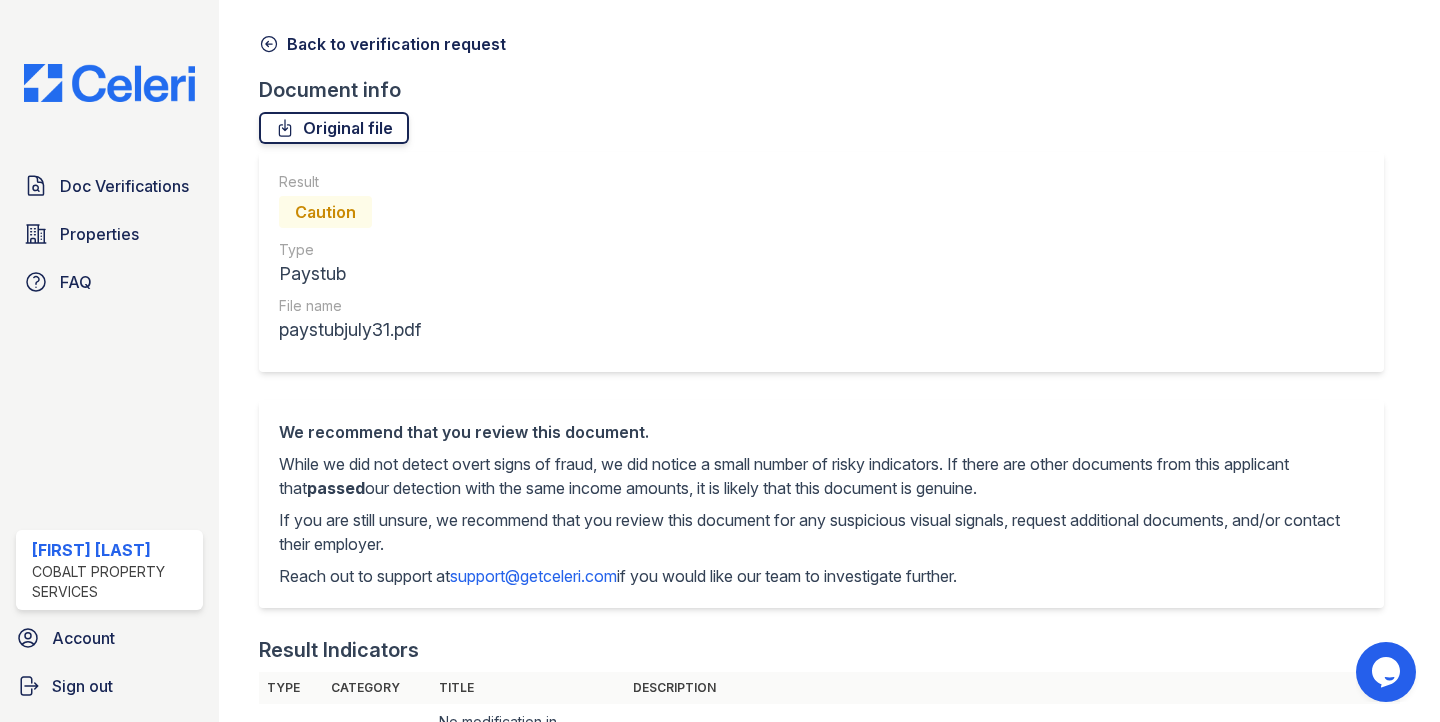 click on "Original file" at bounding box center (334, 128) 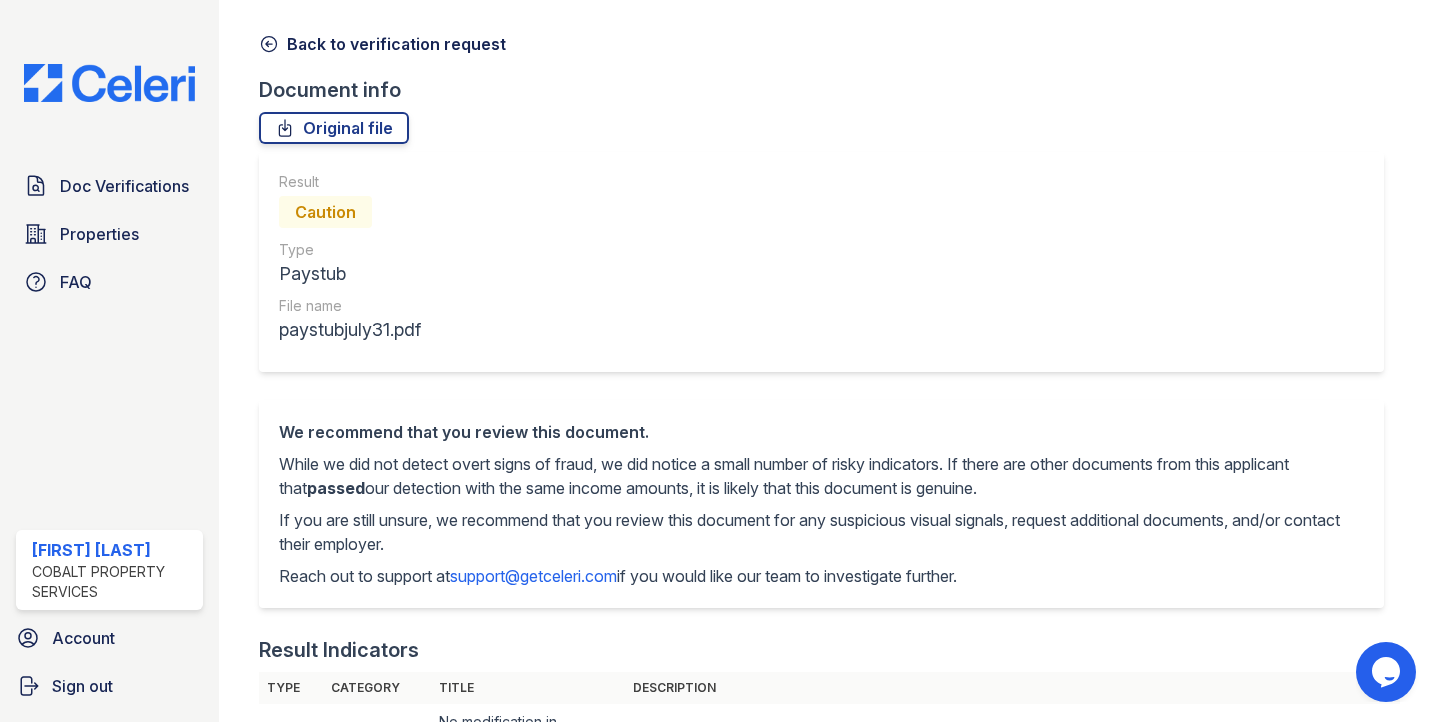 click 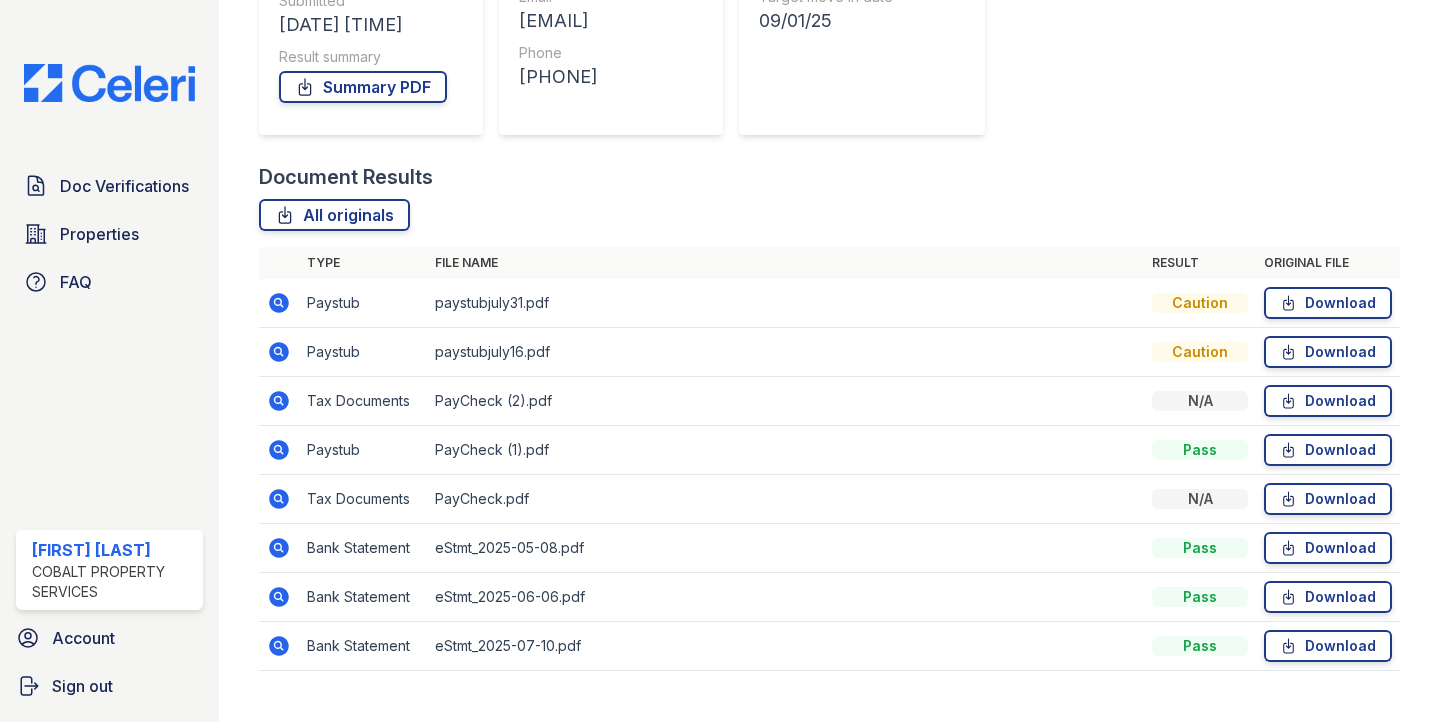 scroll, scrollTop: 353, scrollLeft: 0, axis: vertical 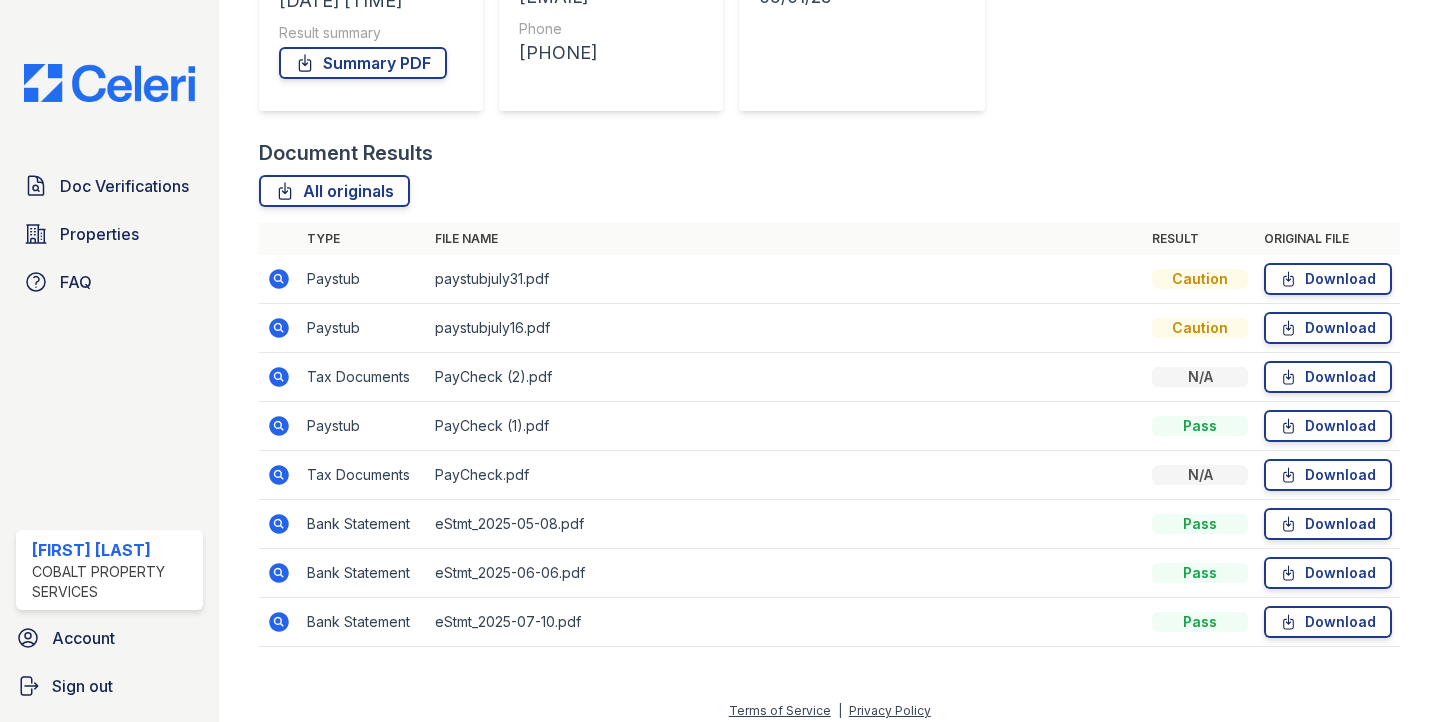 click 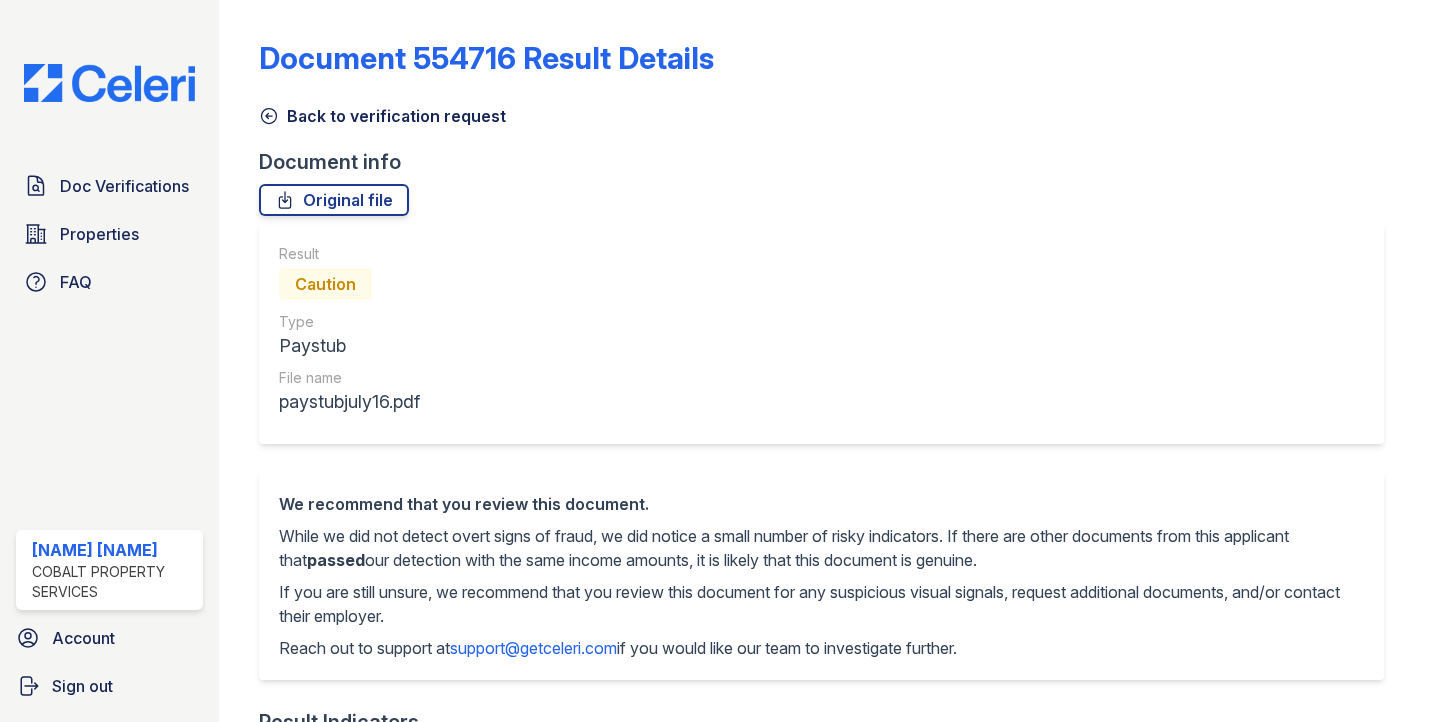 scroll, scrollTop: 0, scrollLeft: 0, axis: both 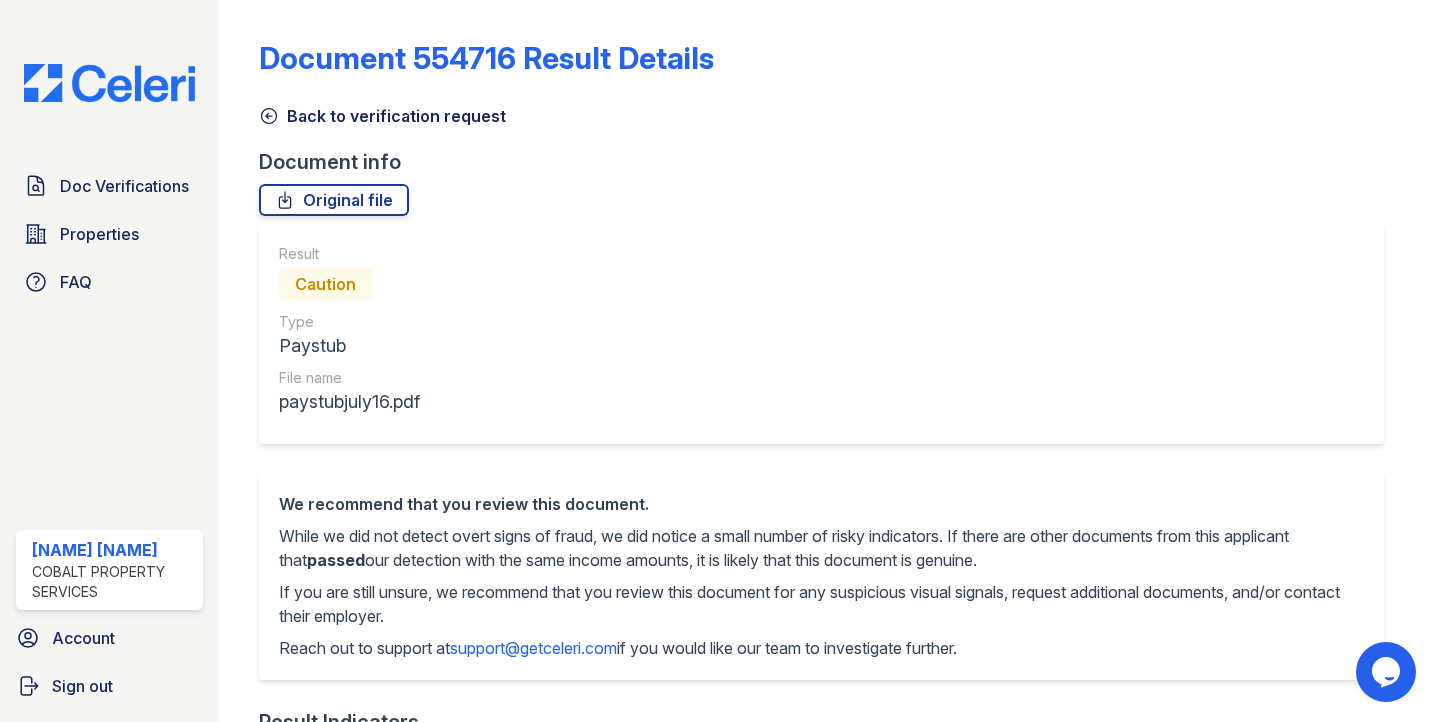 click 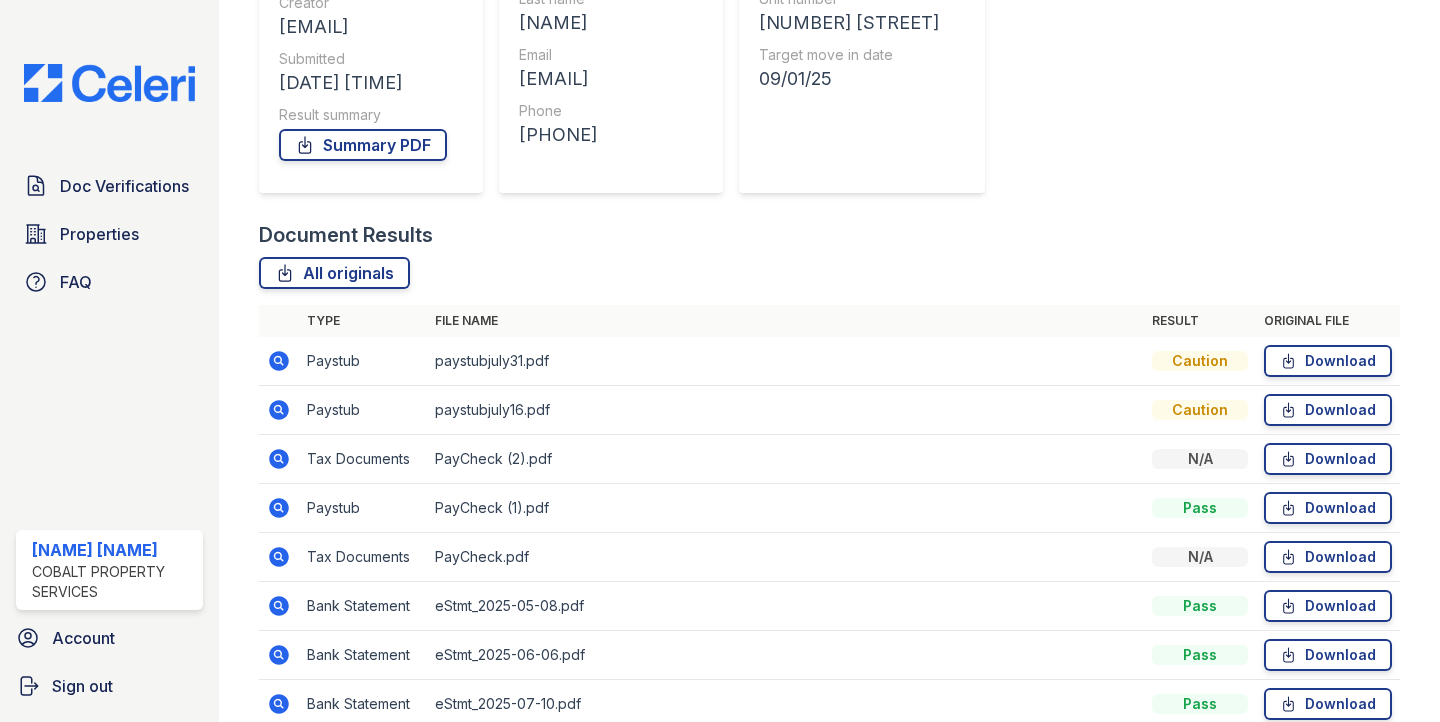 scroll, scrollTop: 366, scrollLeft: 0, axis: vertical 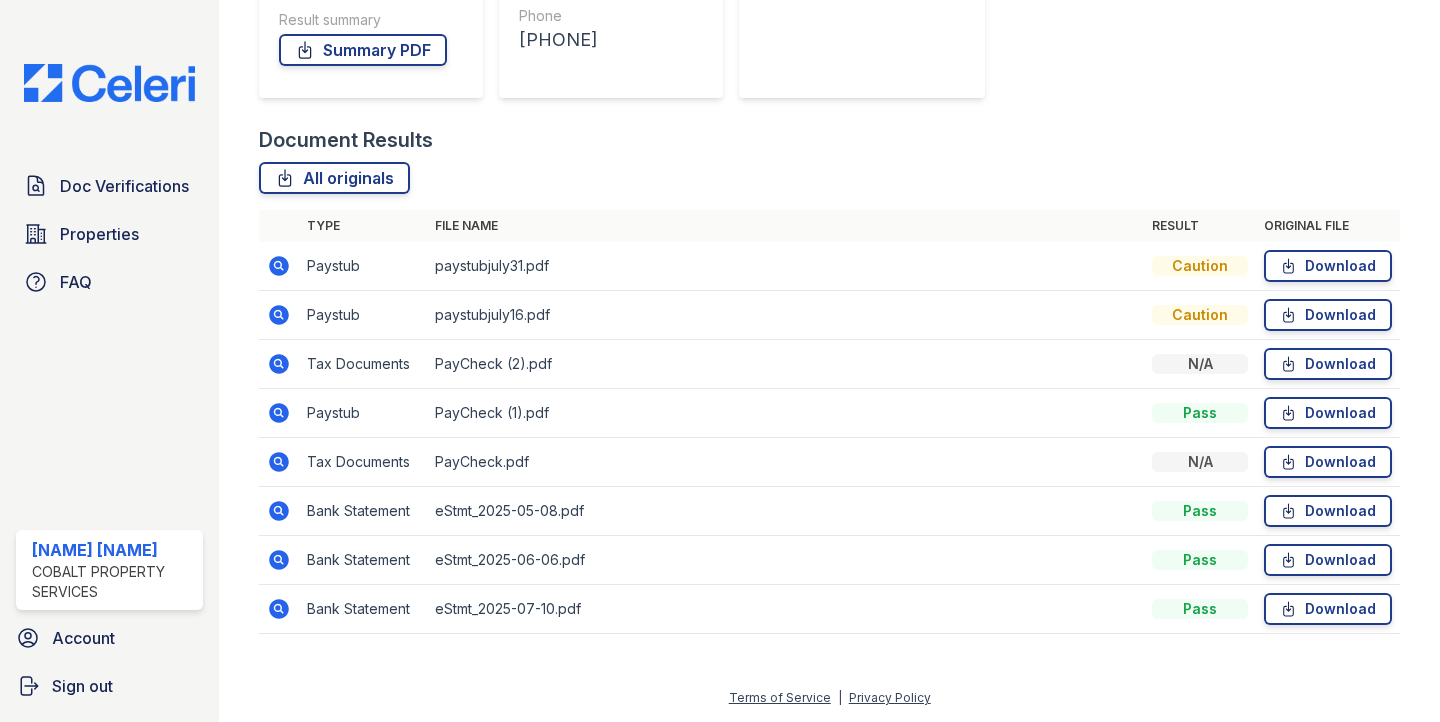 click 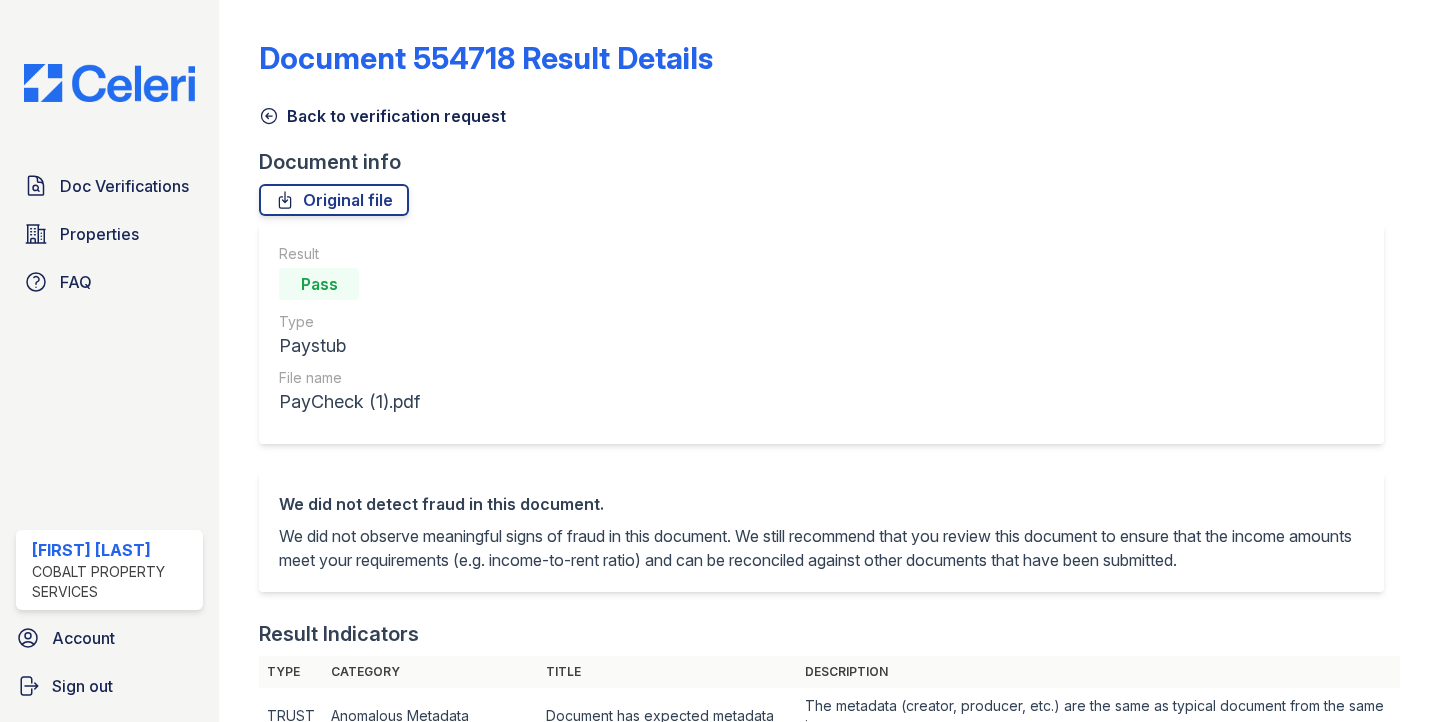 scroll, scrollTop: 0, scrollLeft: 0, axis: both 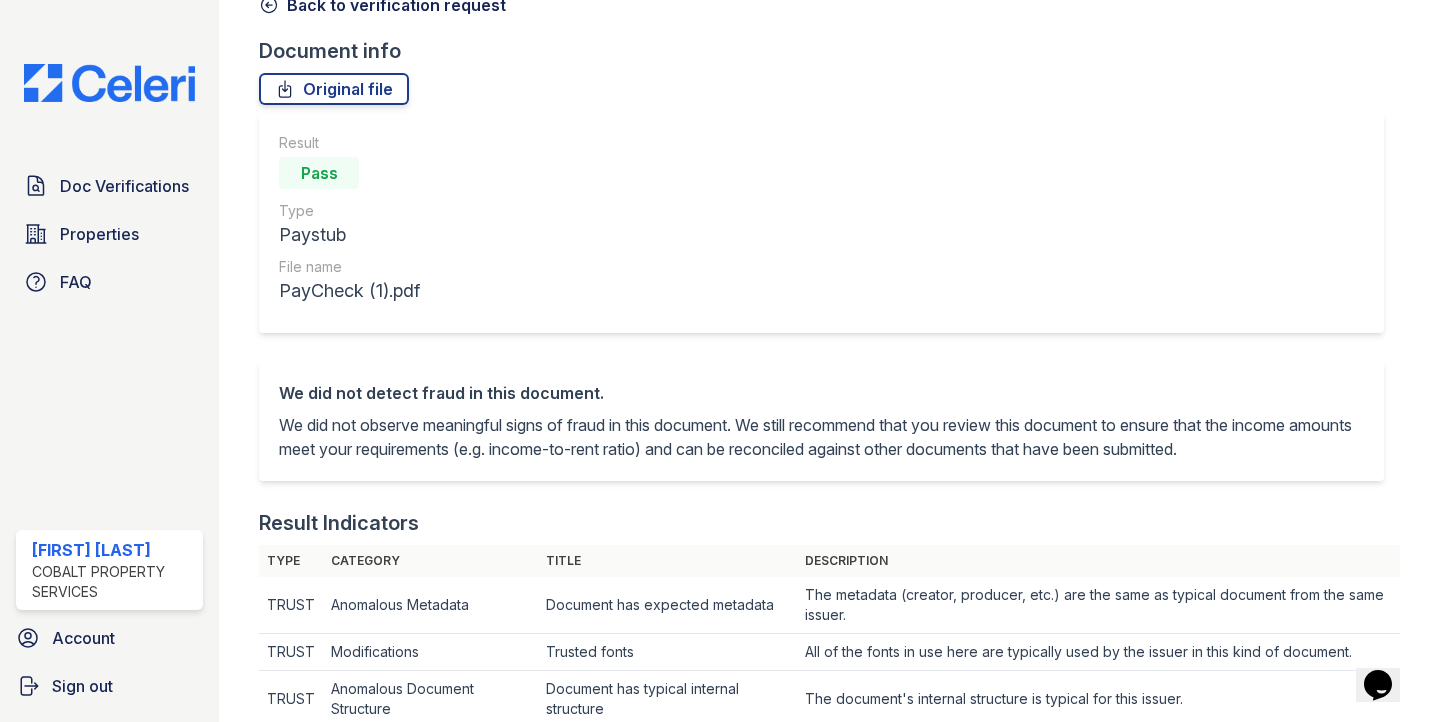click 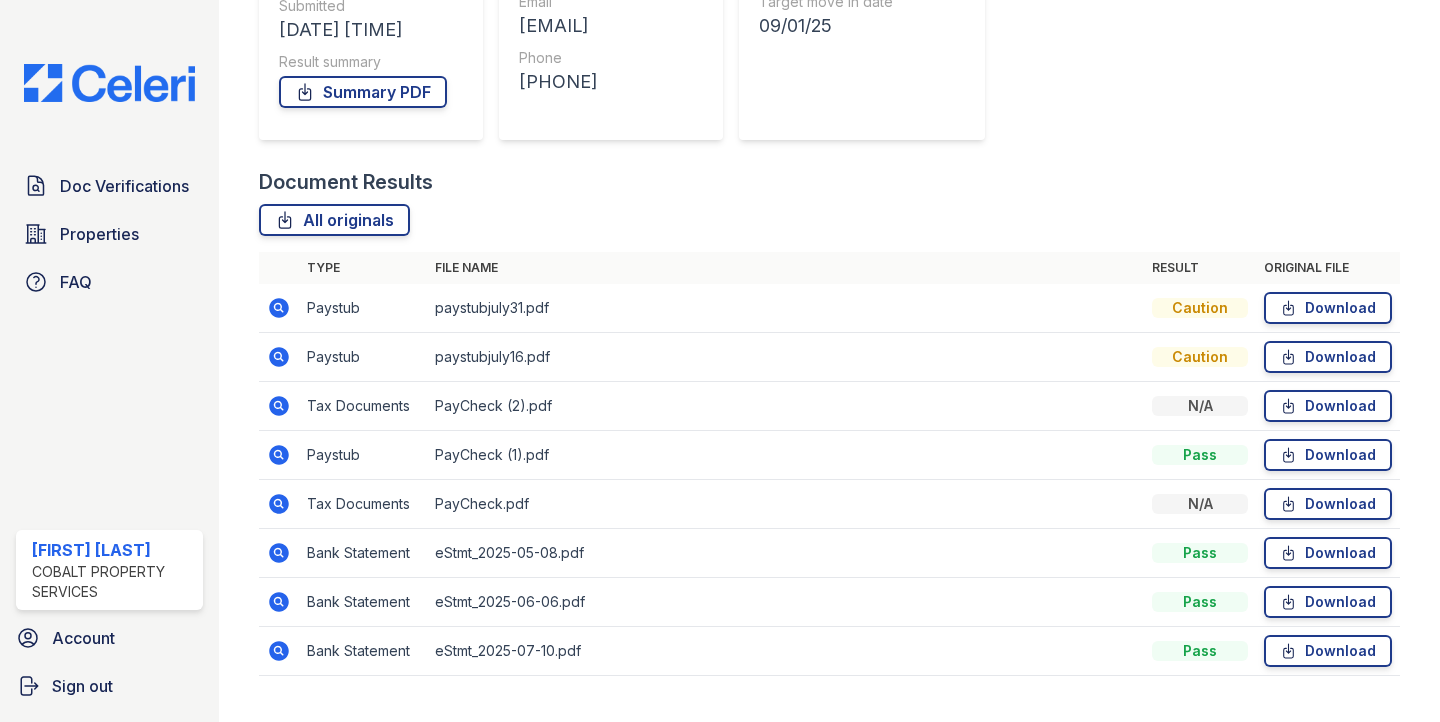 scroll, scrollTop: 366, scrollLeft: 0, axis: vertical 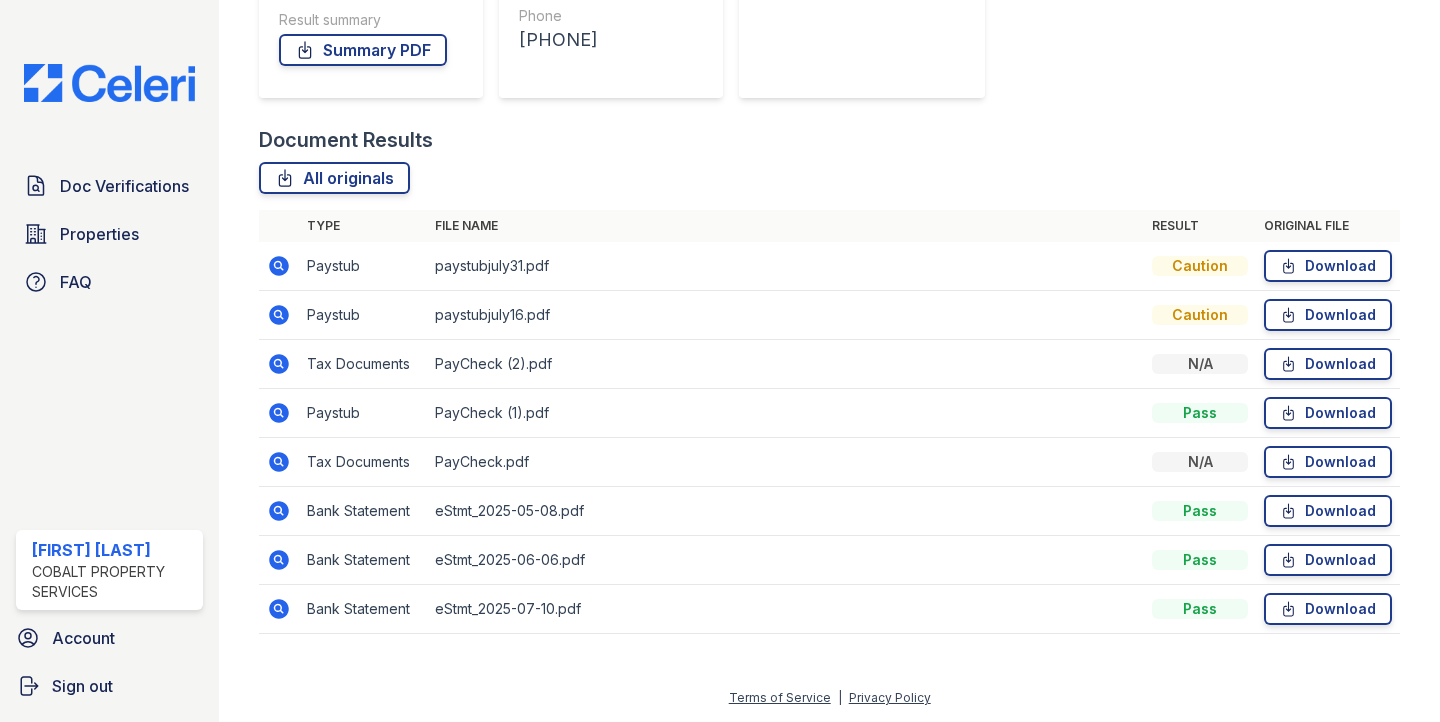 click 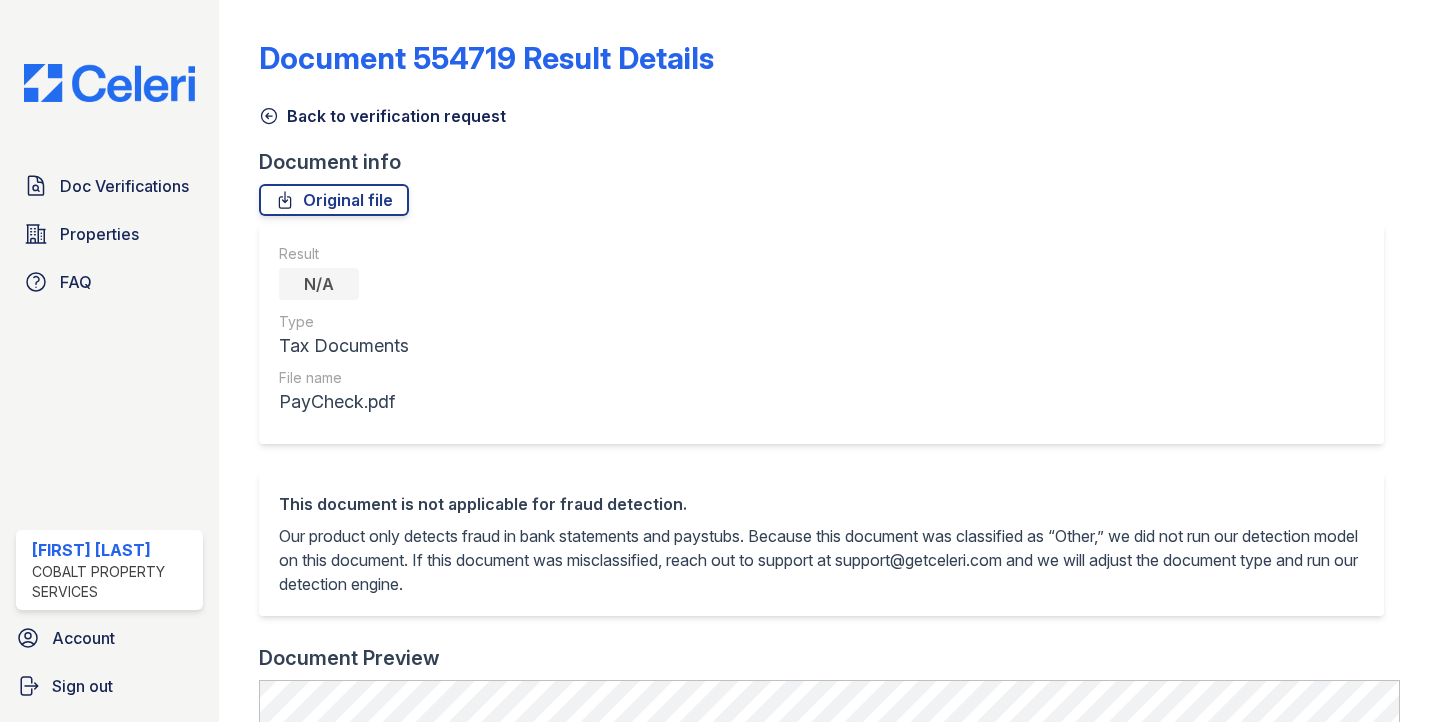scroll, scrollTop: 0, scrollLeft: 0, axis: both 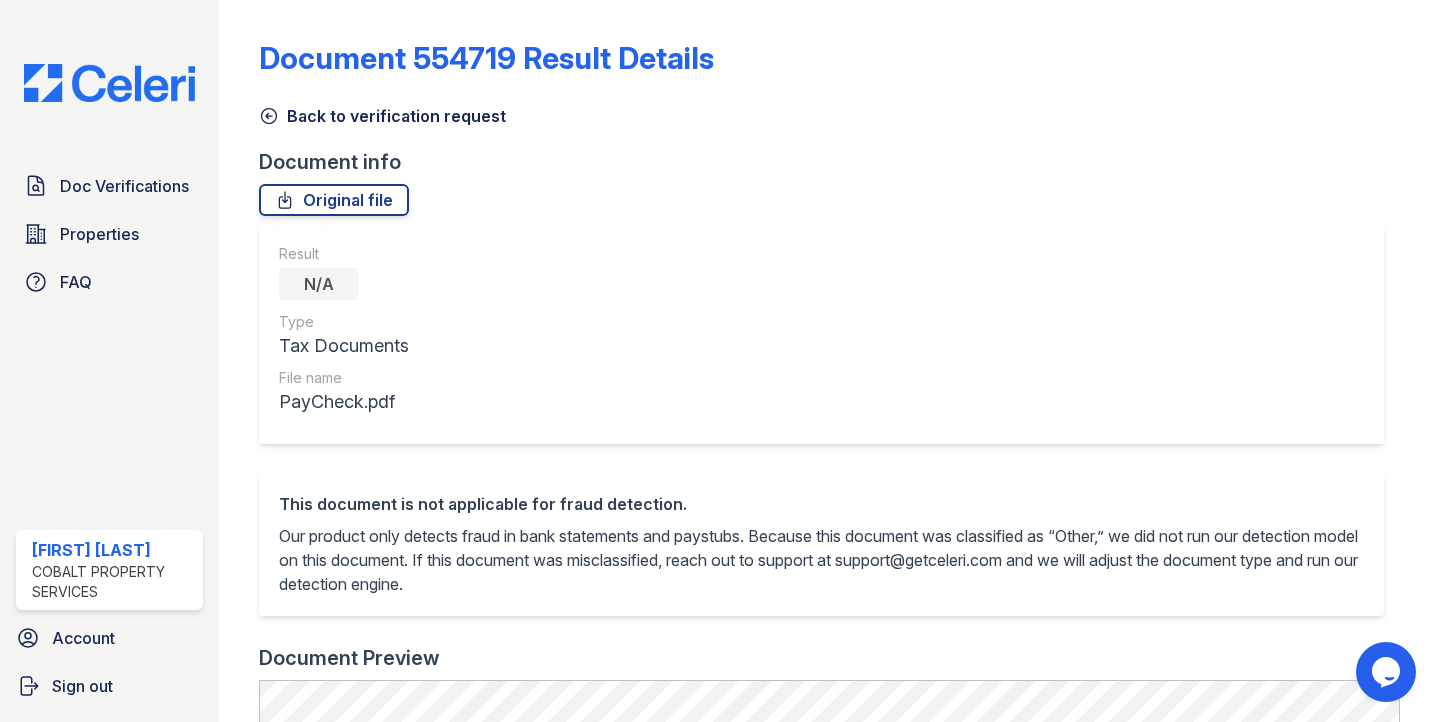 click 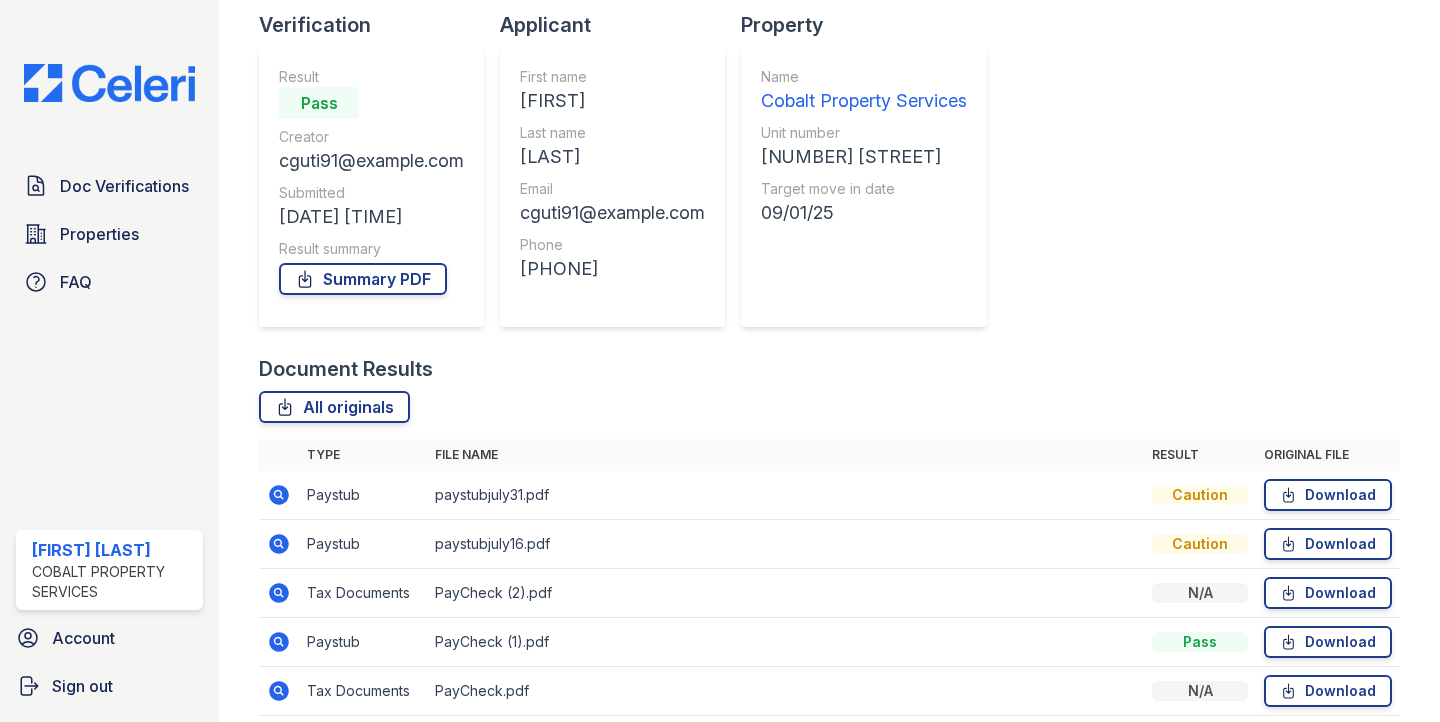 scroll, scrollTop: 366, scrollLeft: 0, axis: vertical 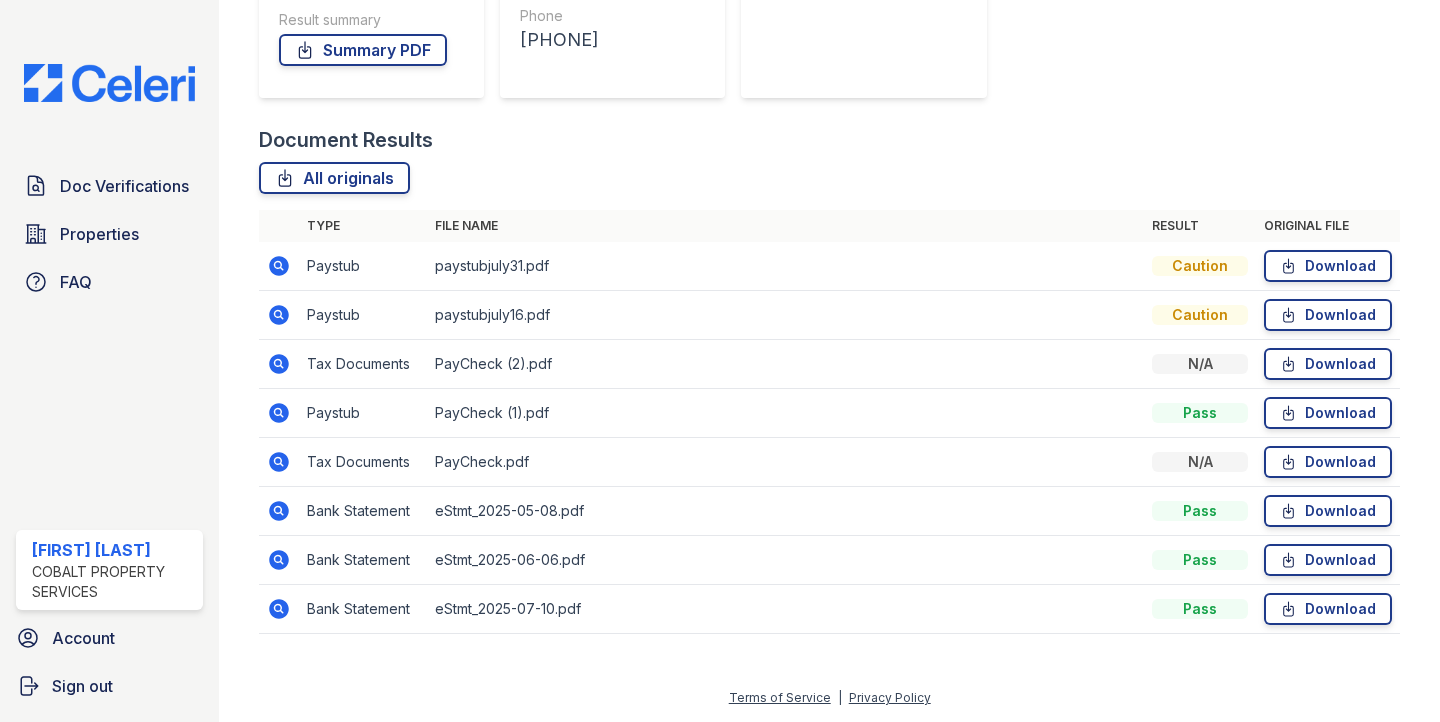 click 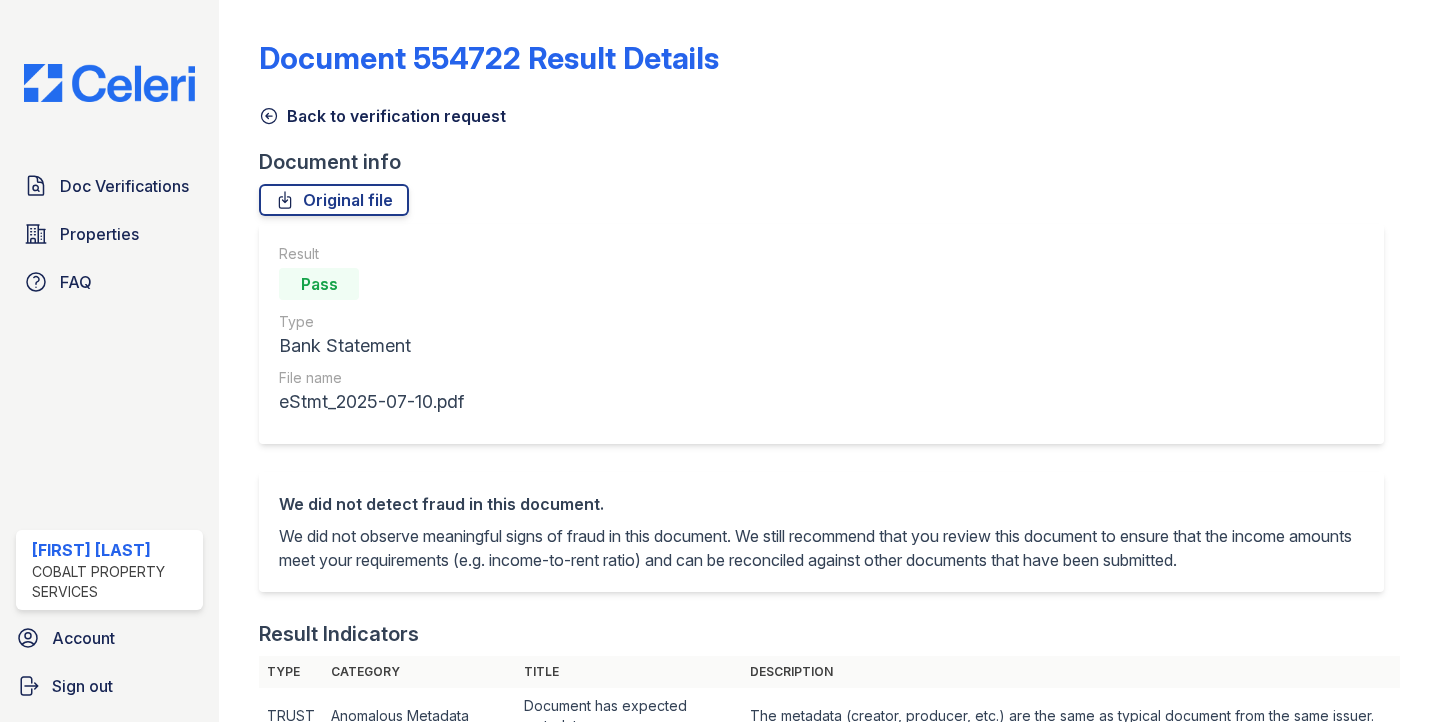 scroll, scrollTop: 0, scrollLeft: 0, axis: both 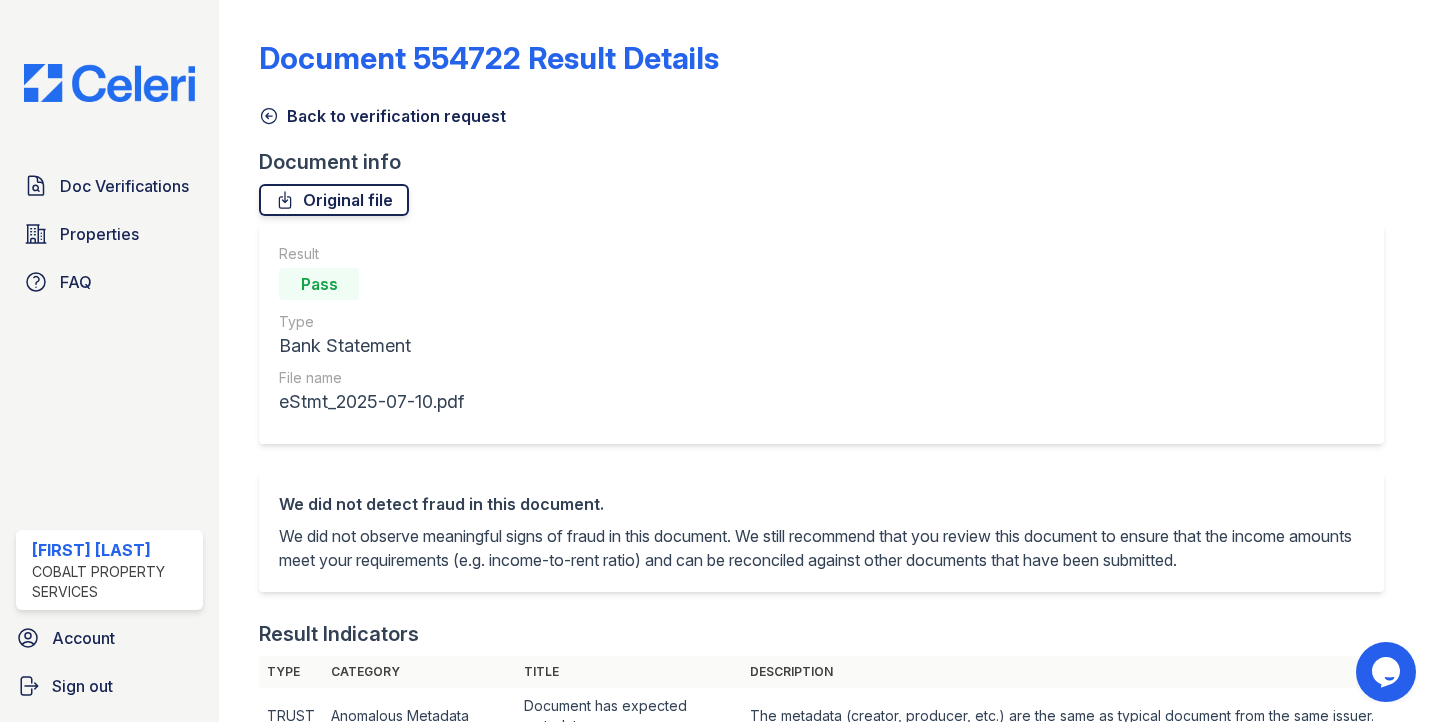 click on "Original file" at bounding box center (334, 200) 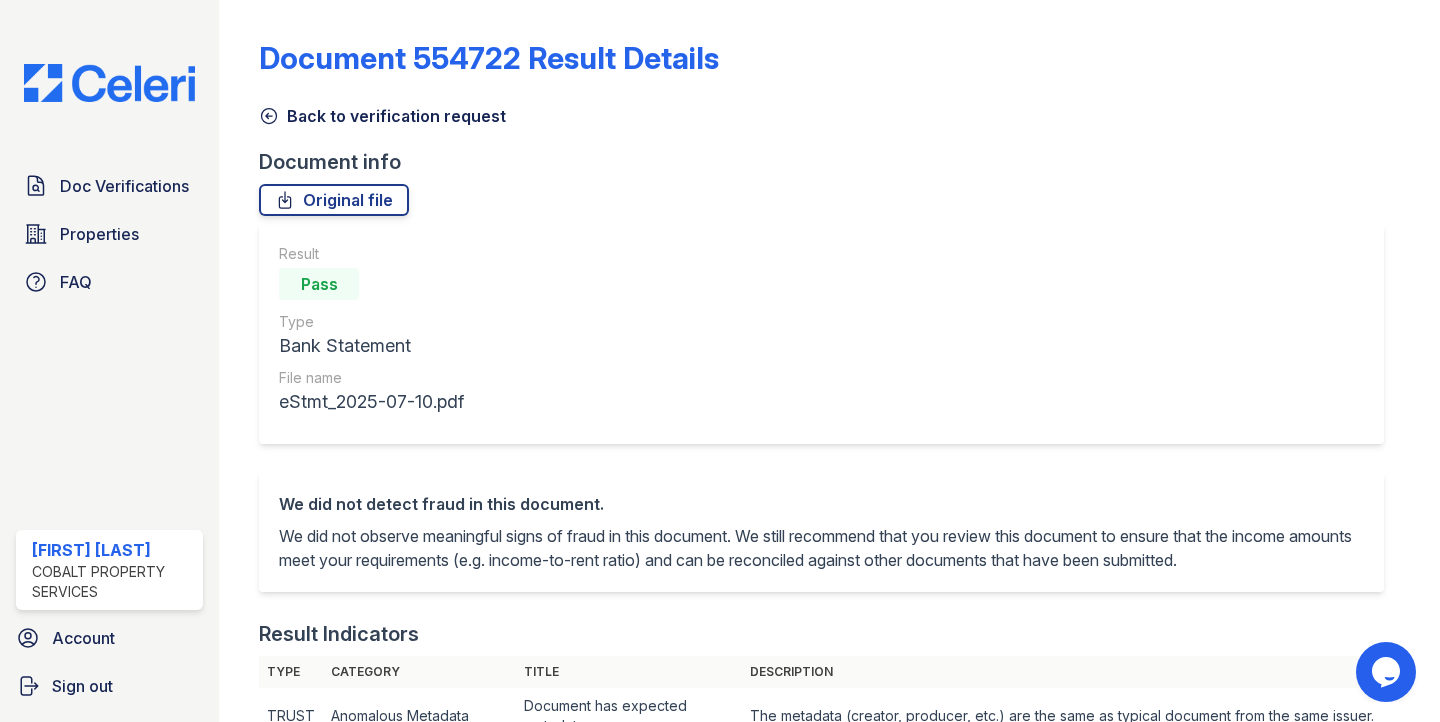 click 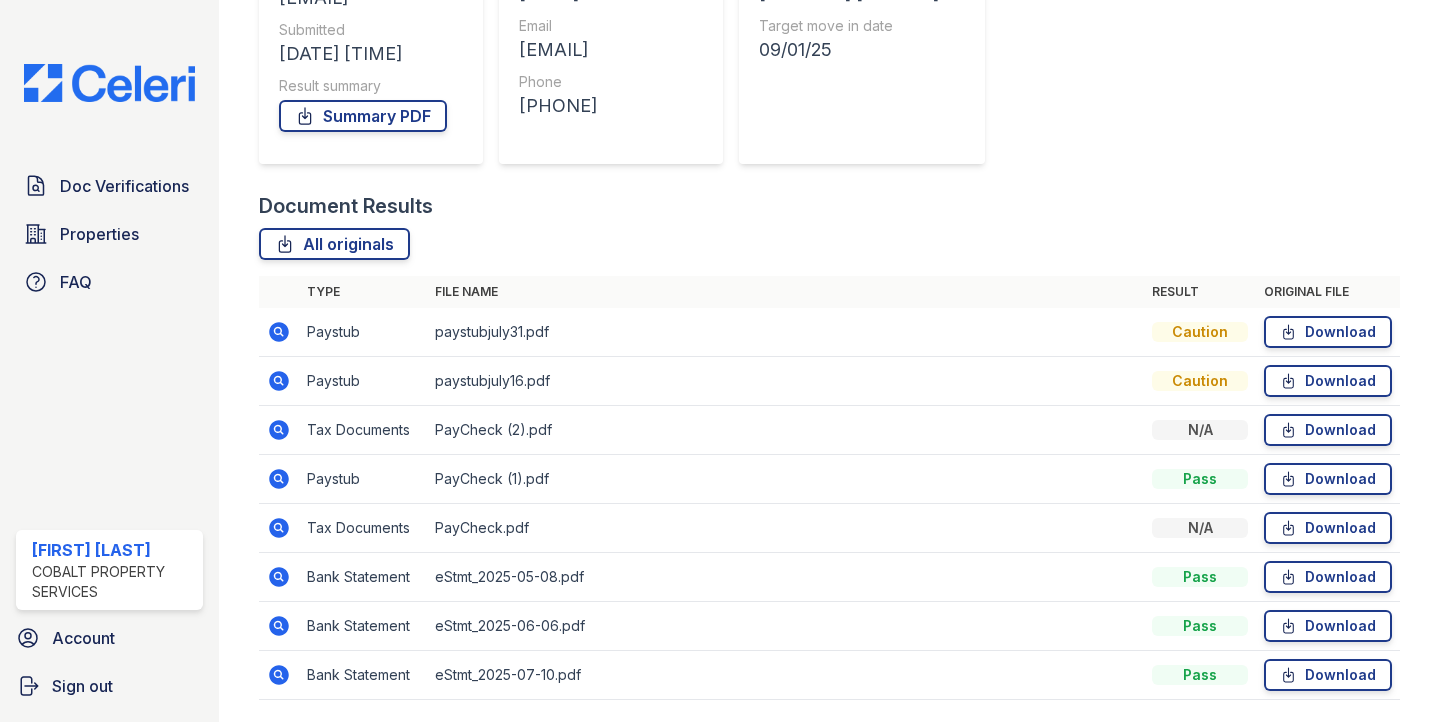 scroll, scrollTop: 366, scrollLeft: 0, axis: vertical 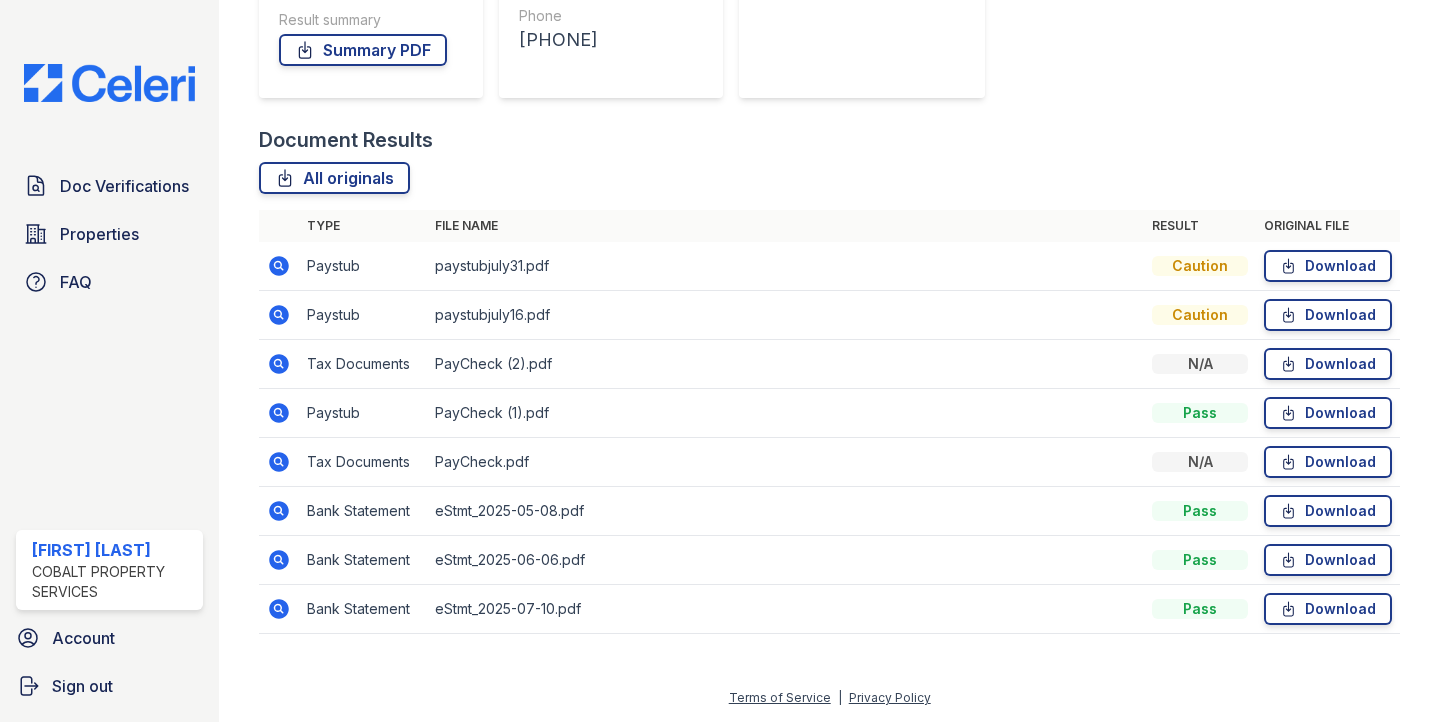 click 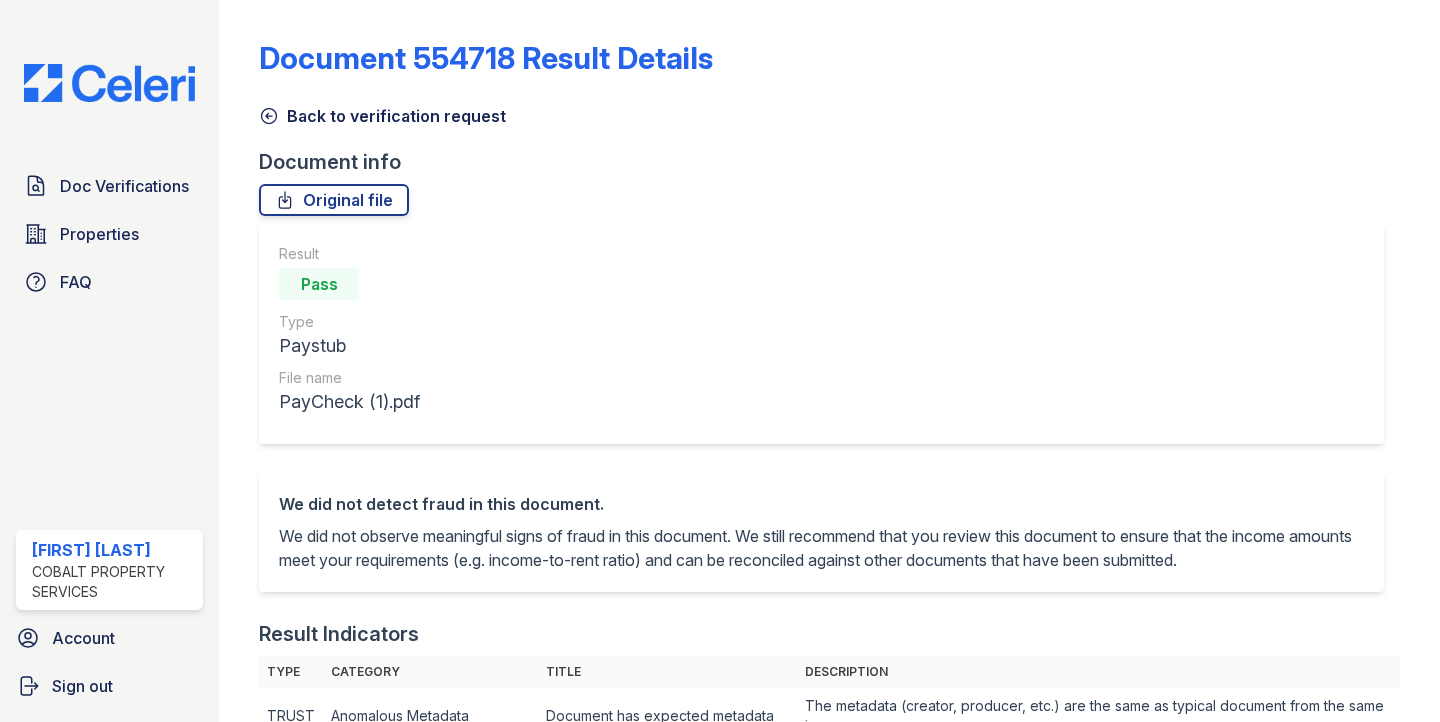 scroll, scrollTop: 0, scrollLeft: 0, axis: both 